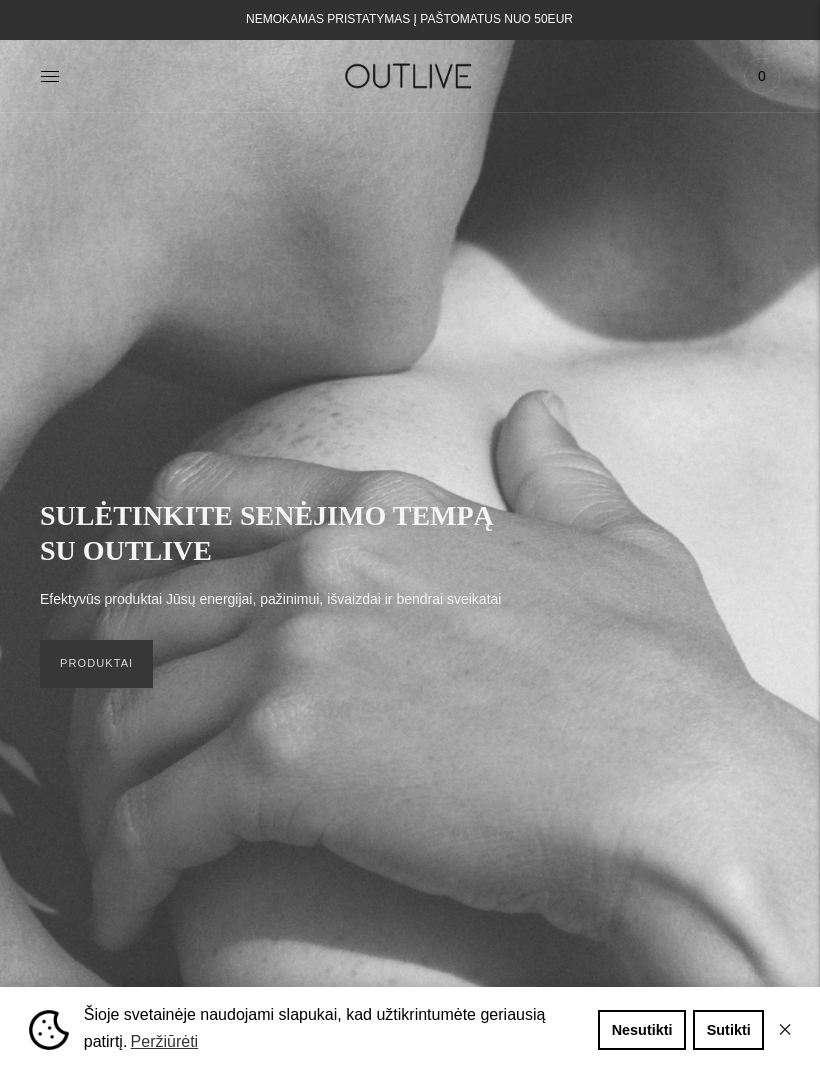 scroll, scrollTop: 0, scrollLeft: 0, axis: both 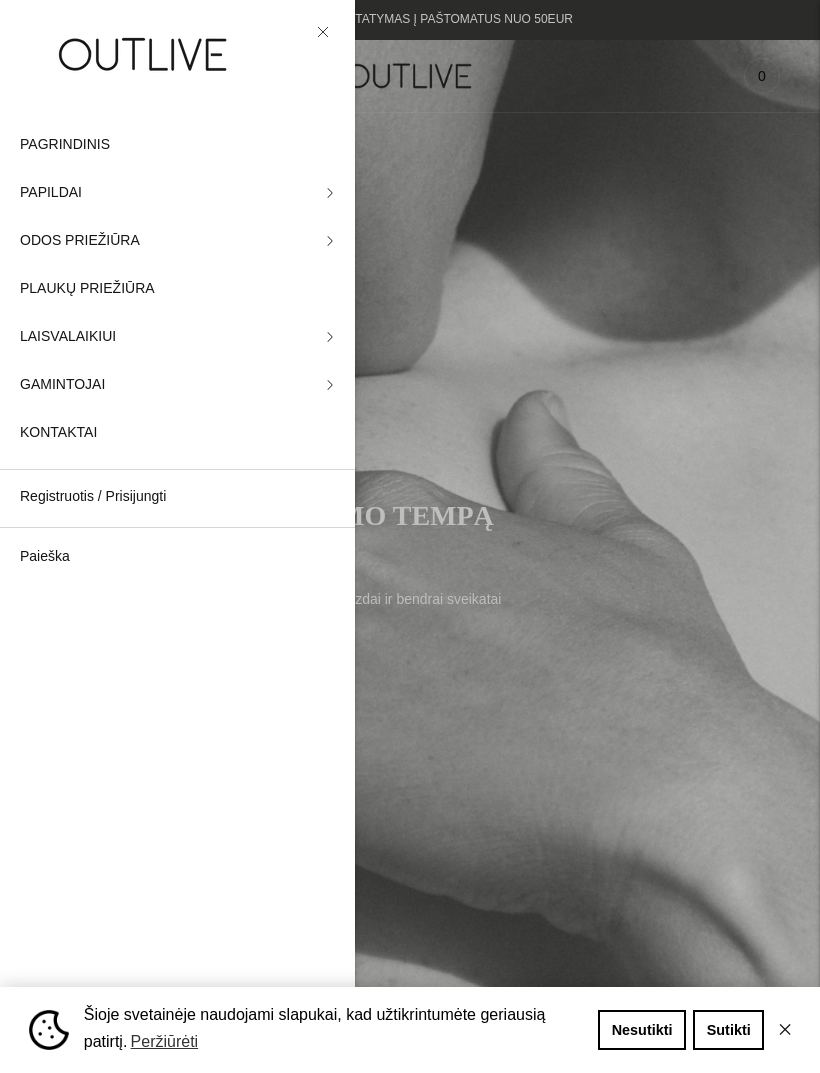 click on "PAPILDAI" 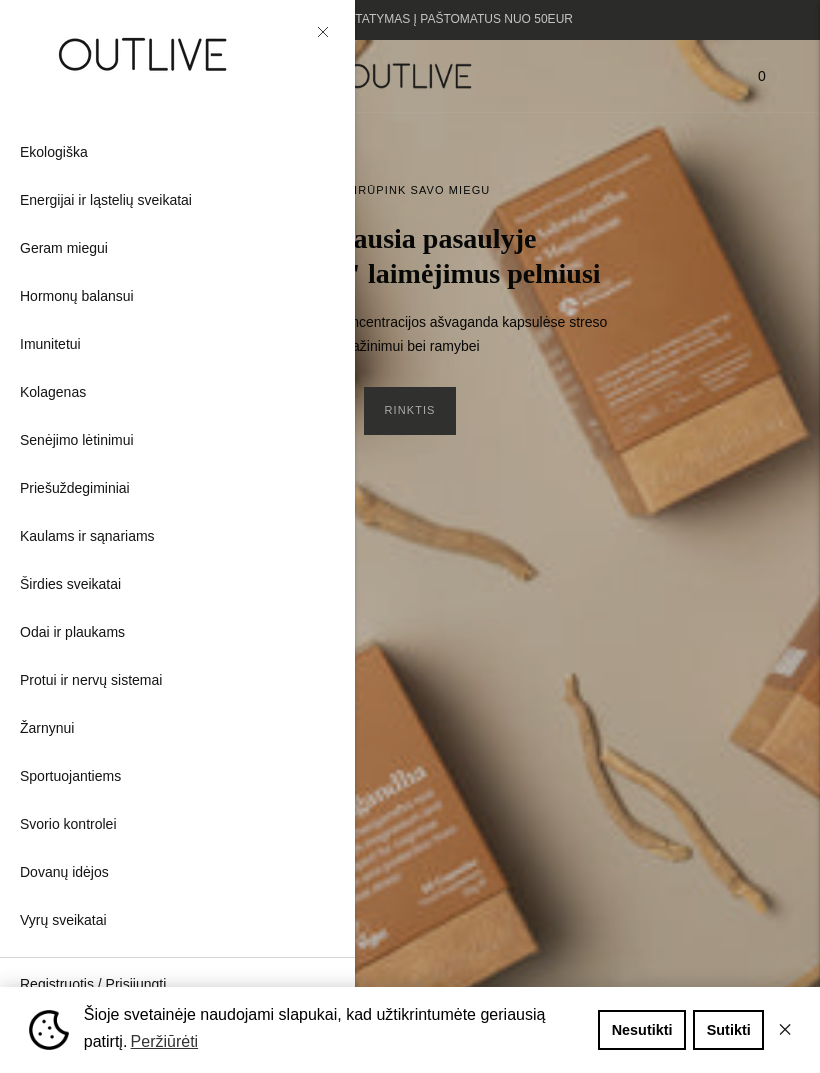 scroll, scrollTop: 200, scrollLeft: 0, axis: vertical 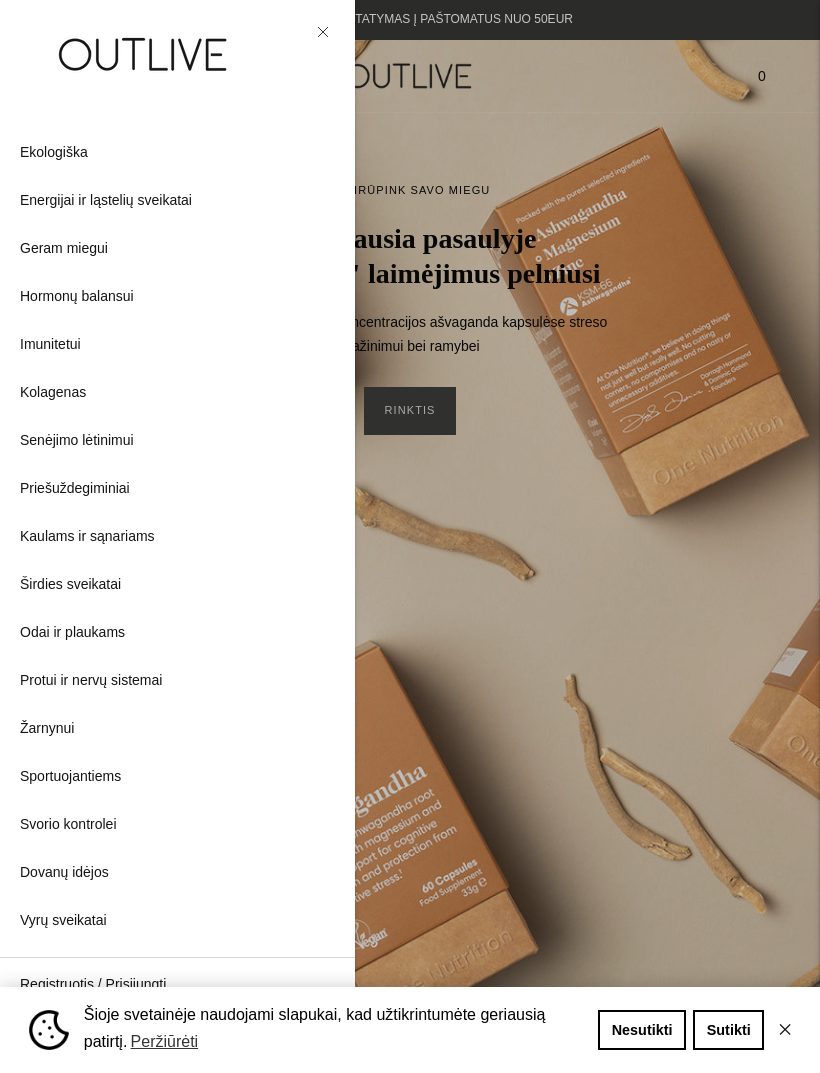 click on "Sportuojantiems" 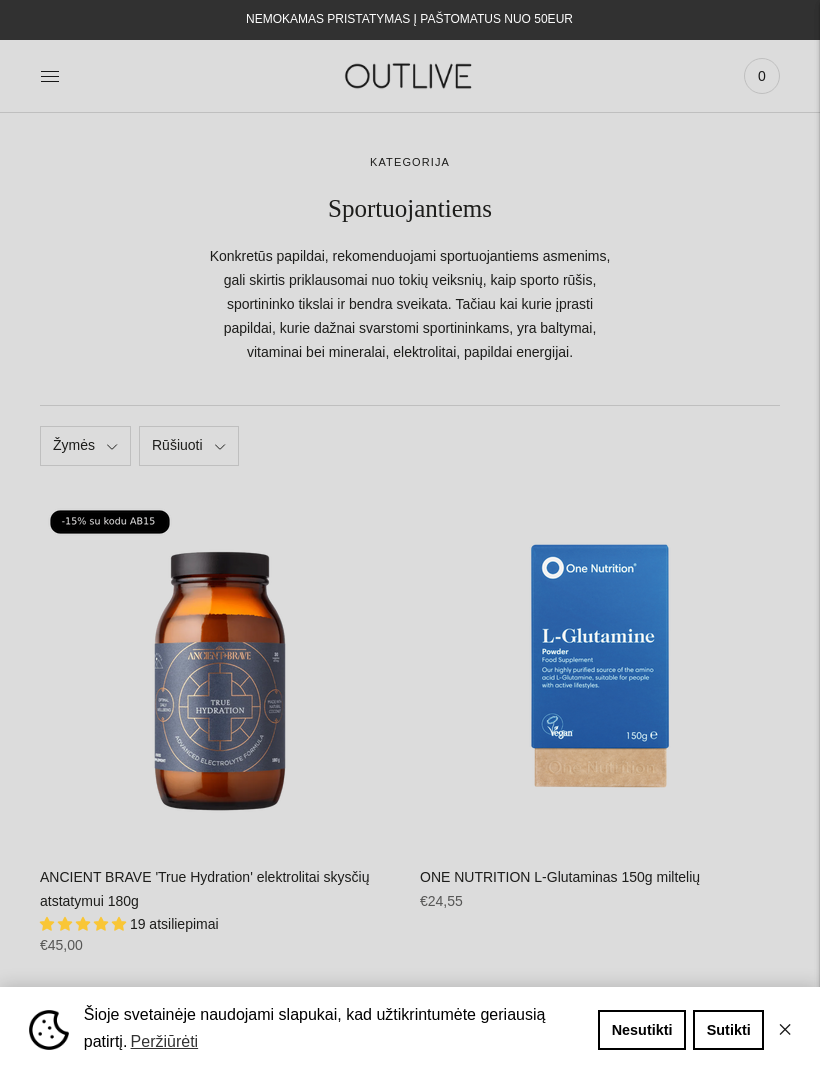 scroll, scrollTop: 0, scrollLeft: 0, axis: both 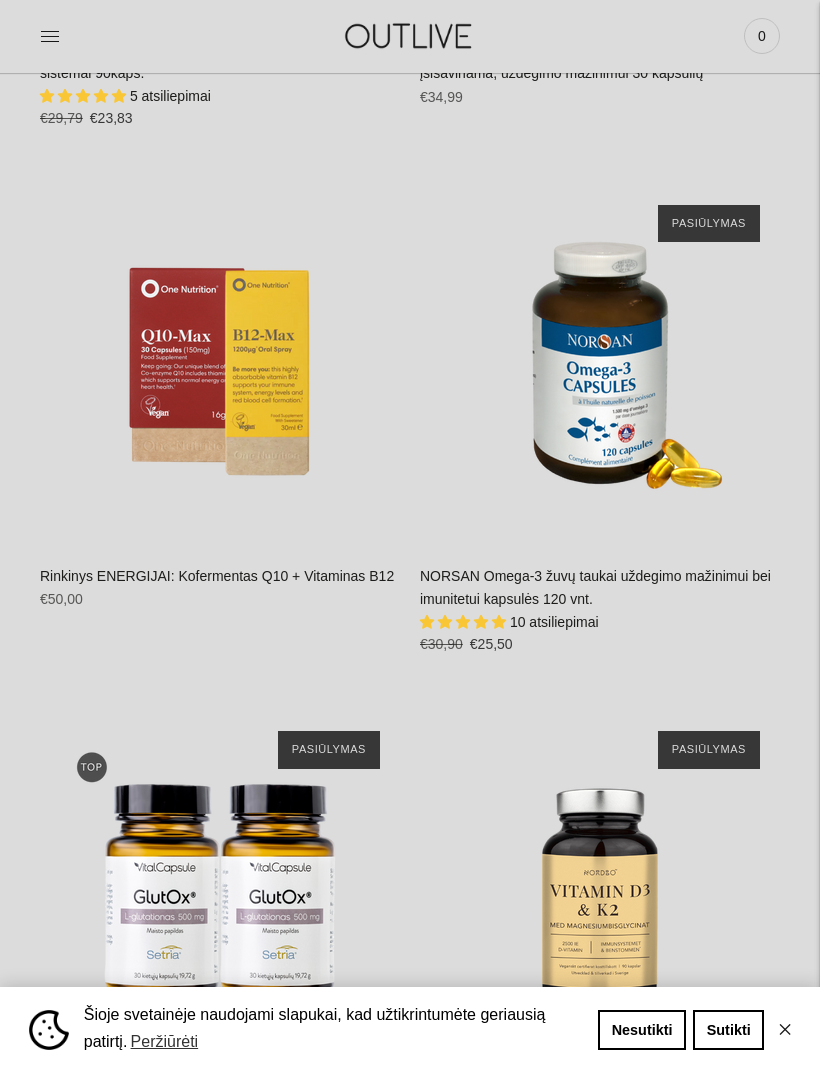 click on "Regular price
€25,50
Regular price
€30,90
Kaina su nuolaida
€25,50
Unit price
/ per" at bounding box center [600, 652] 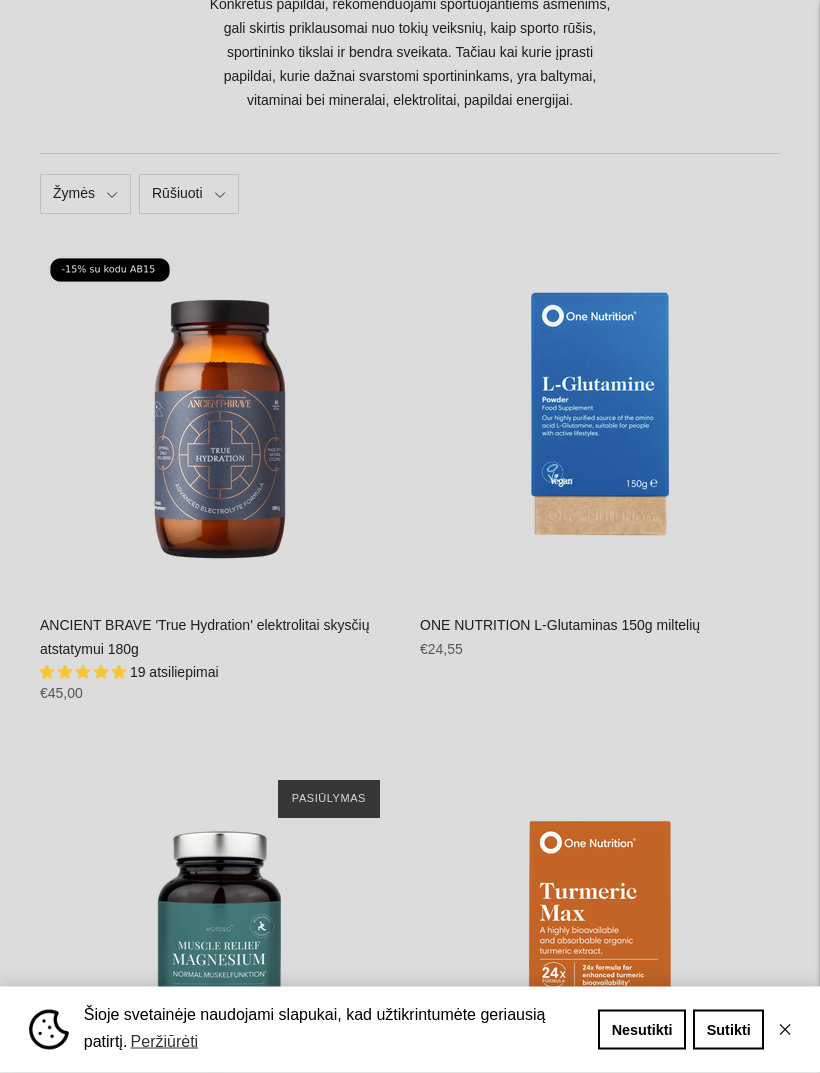 scroll, scrollTop: 0, scrollLeft: 0, axis: both 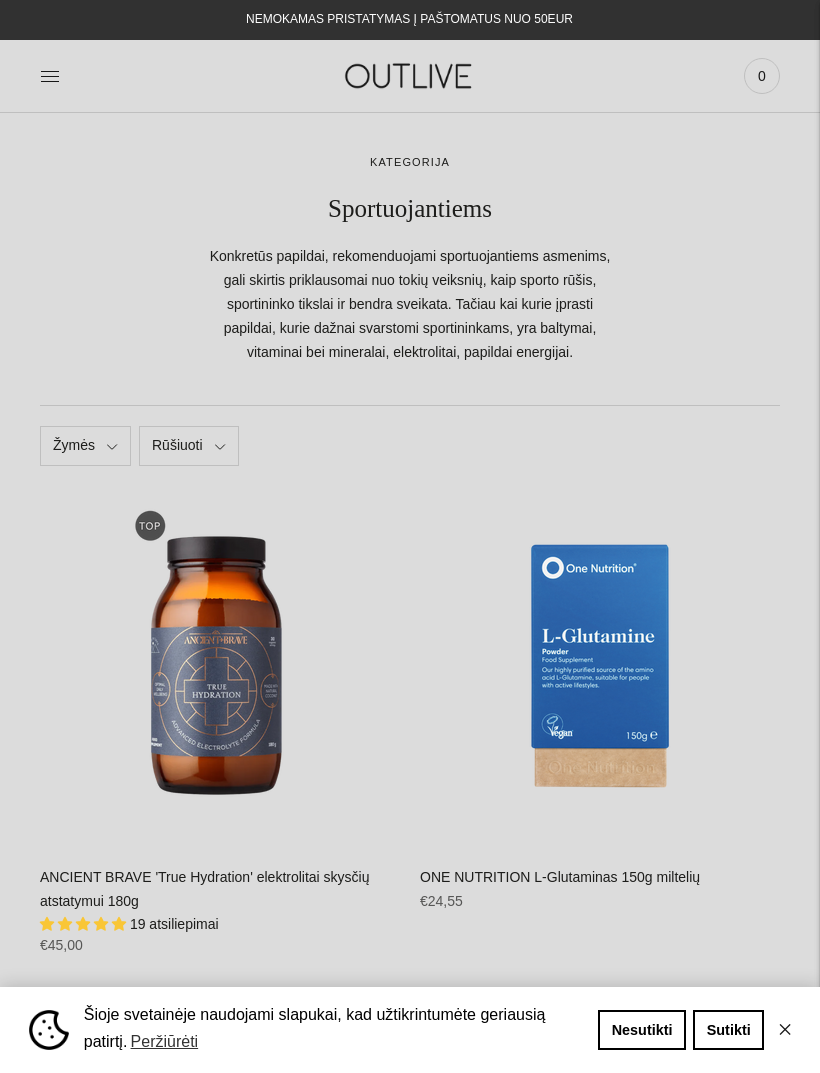 click at bounding box center (220, 666) 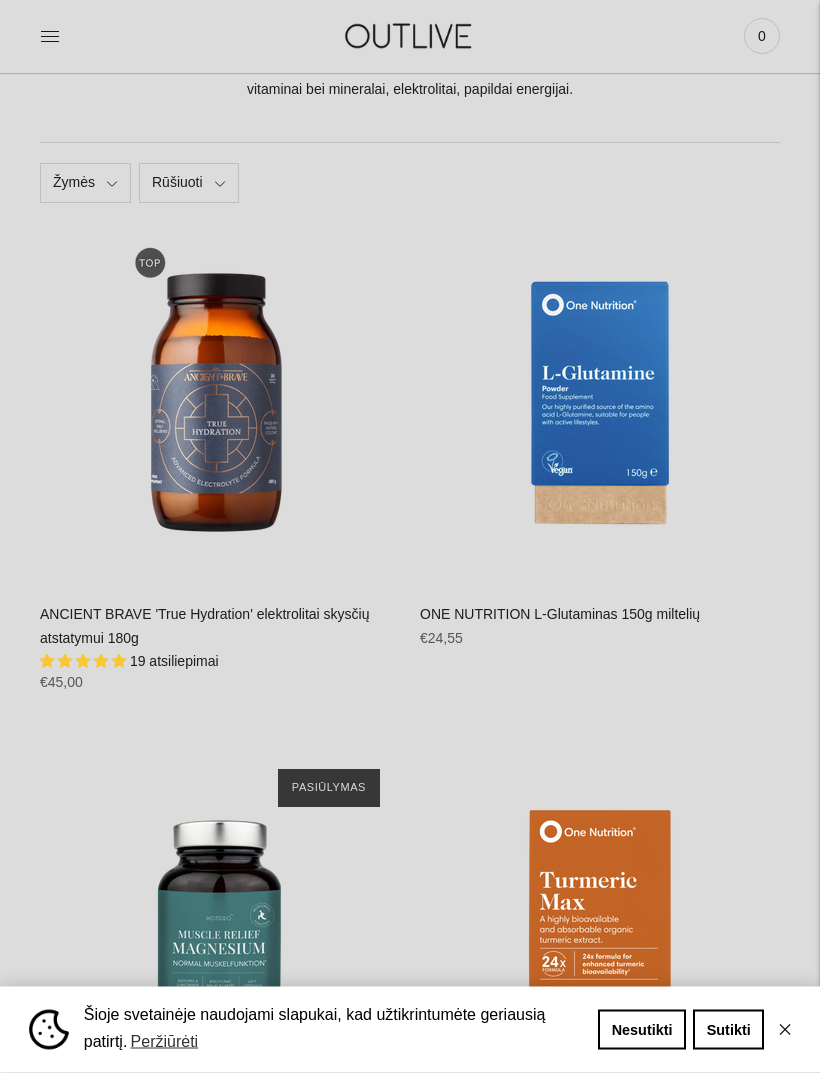 scroll, scrollTop: 263, scrollLeft: 0, axis: vertical 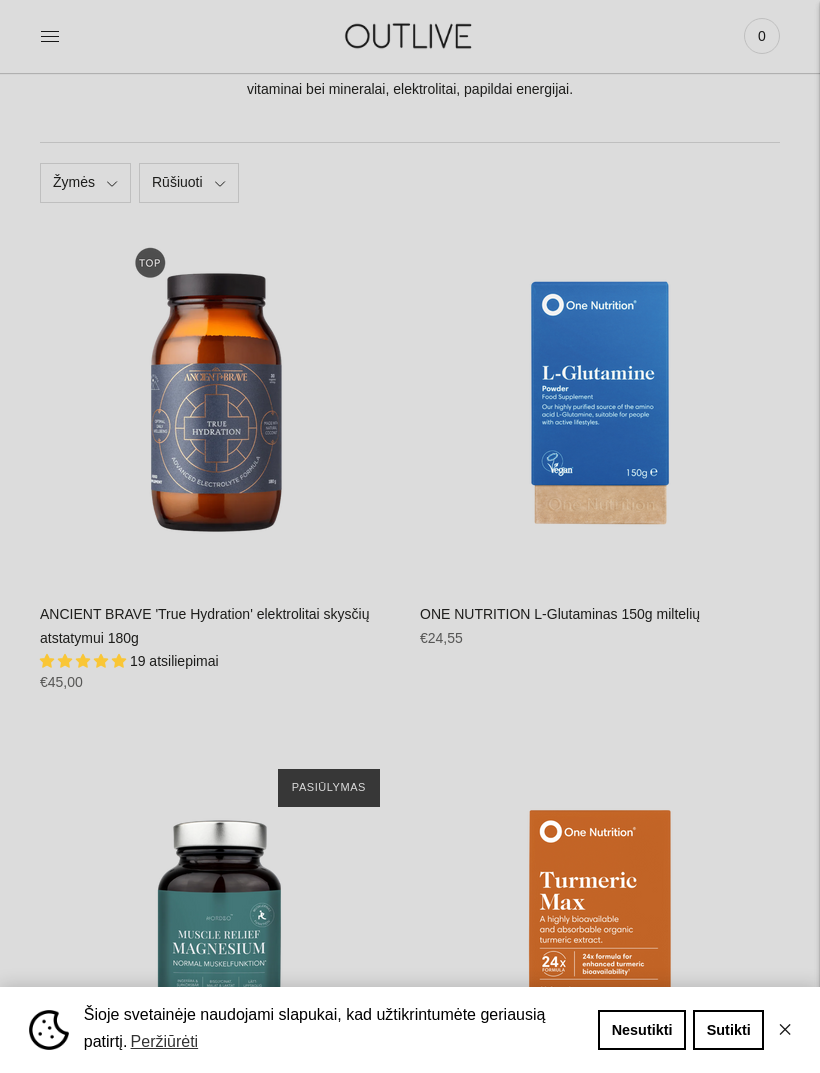 click on "Į krepšelį" at bounding box center (220, 539) 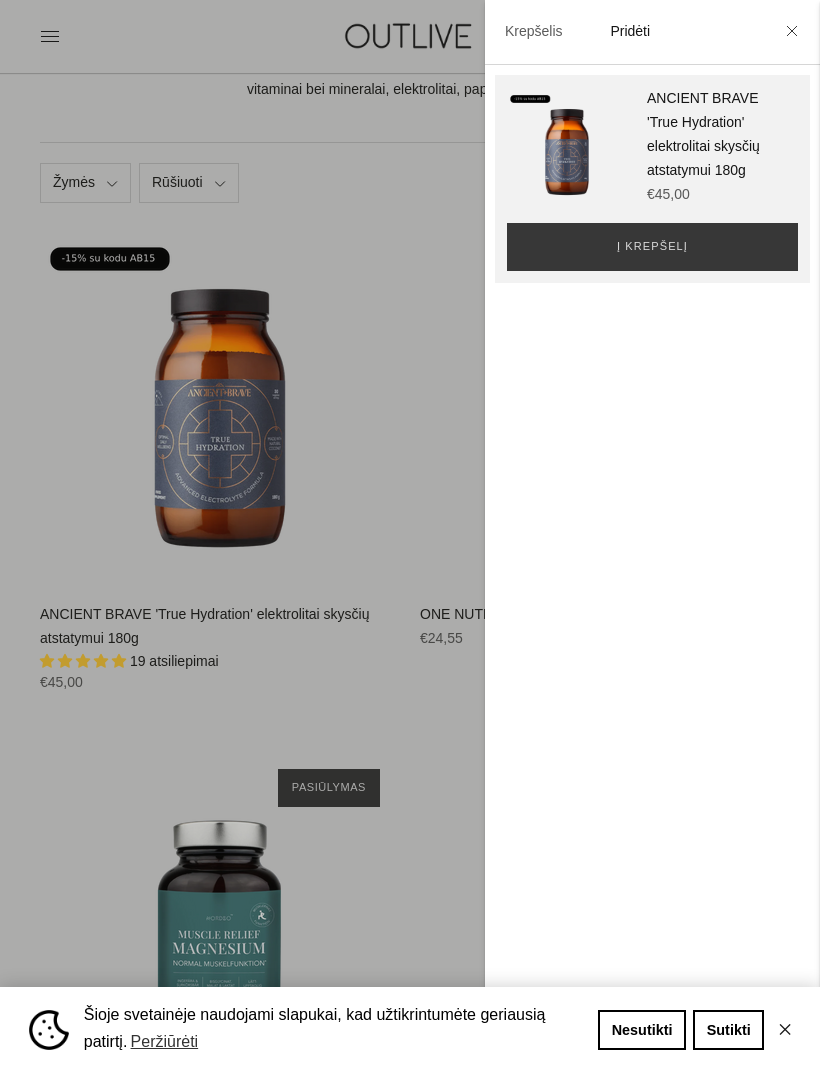 click at bounding box center (410, 536) 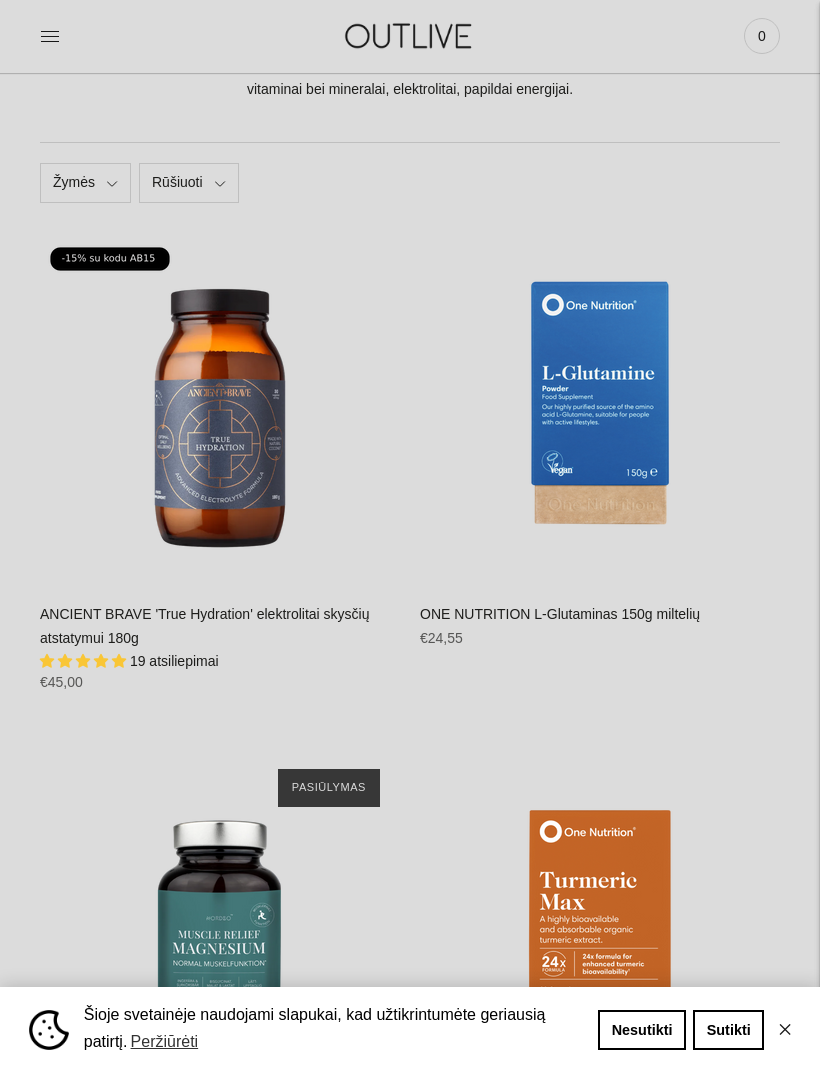 click 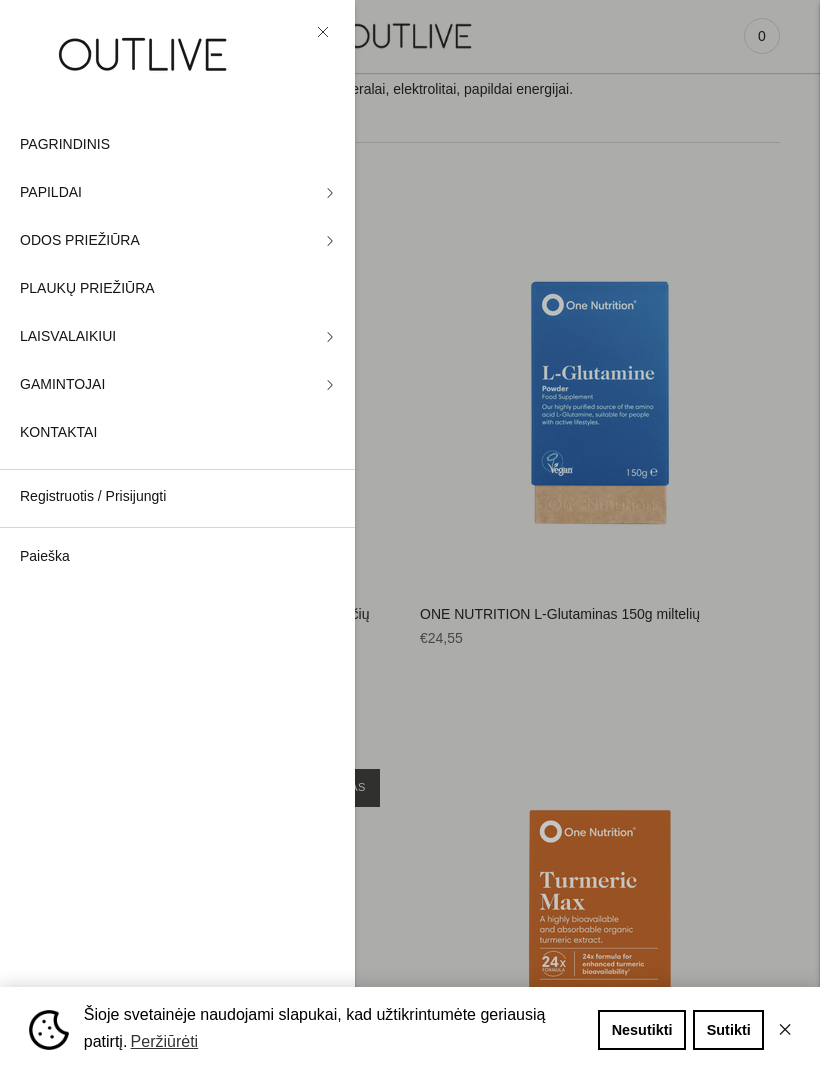 click at bounding box center (410, 536) 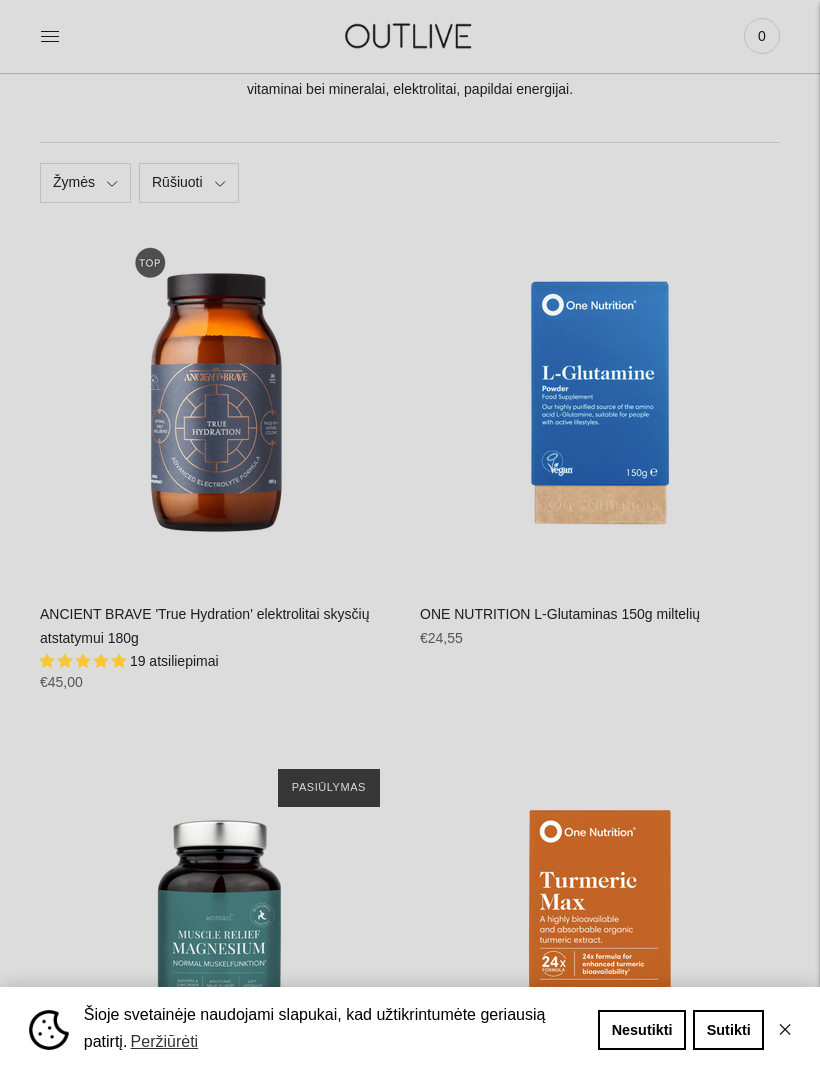 click at bounding box center (220, 403) 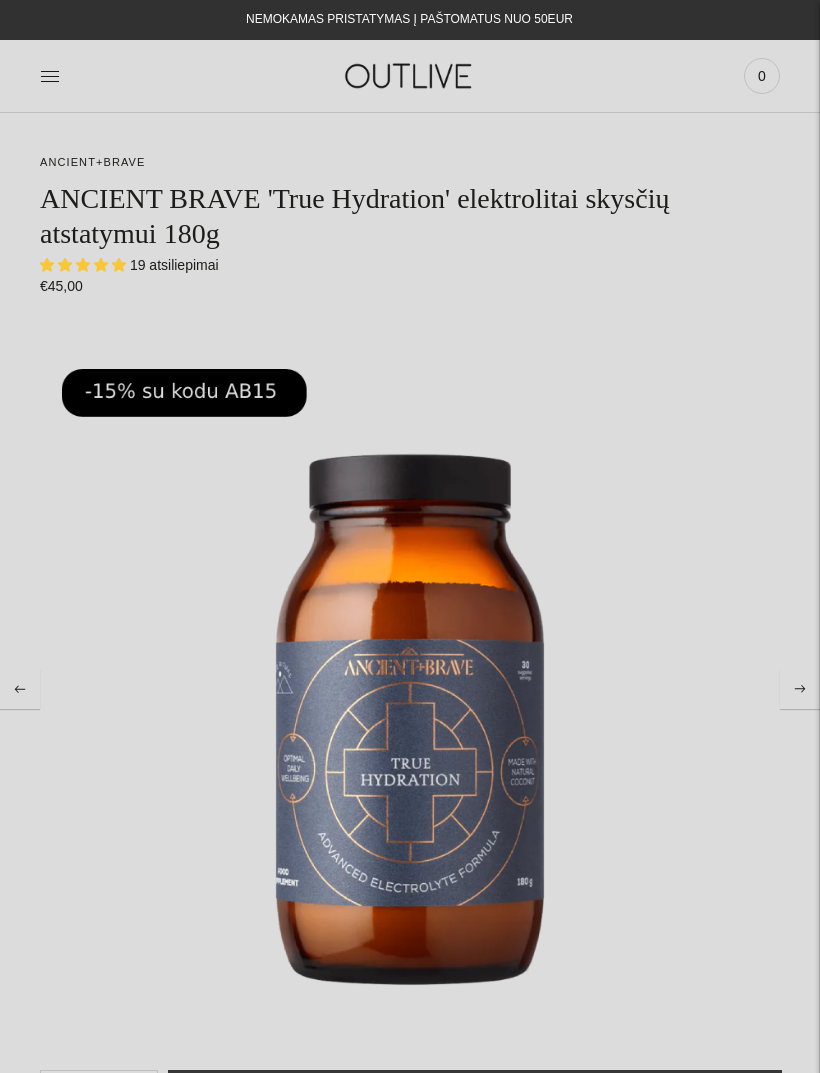 scroll, scrollTop: 0, scrollLeft: 0, axis: both 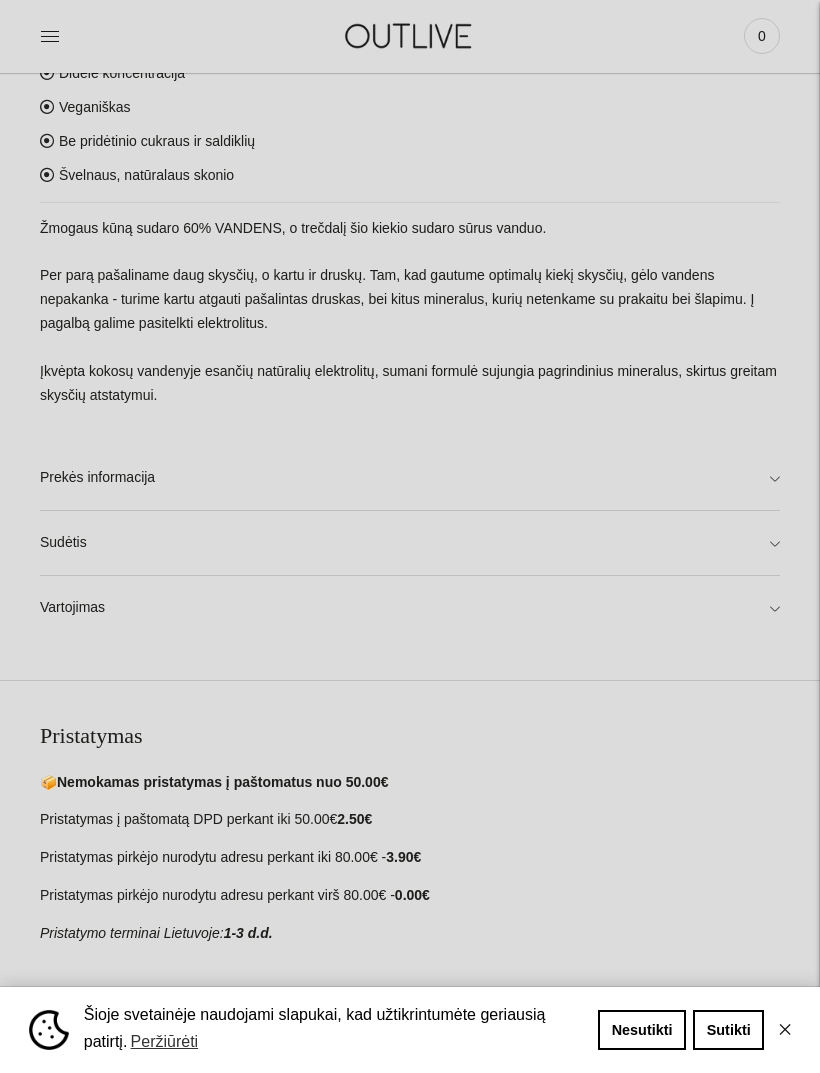 click on "Prekės informacija" at bounding box center [410, 478] 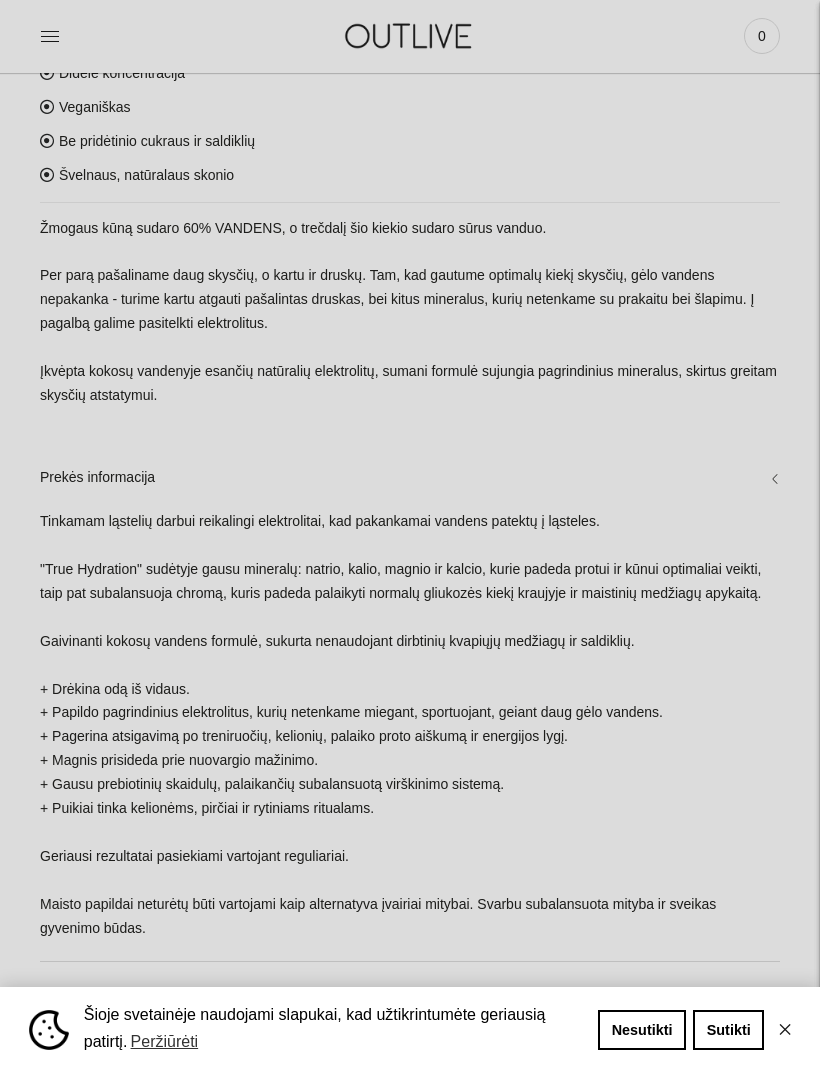 click on "Prekės informacija" at bounding box center (410, 478) 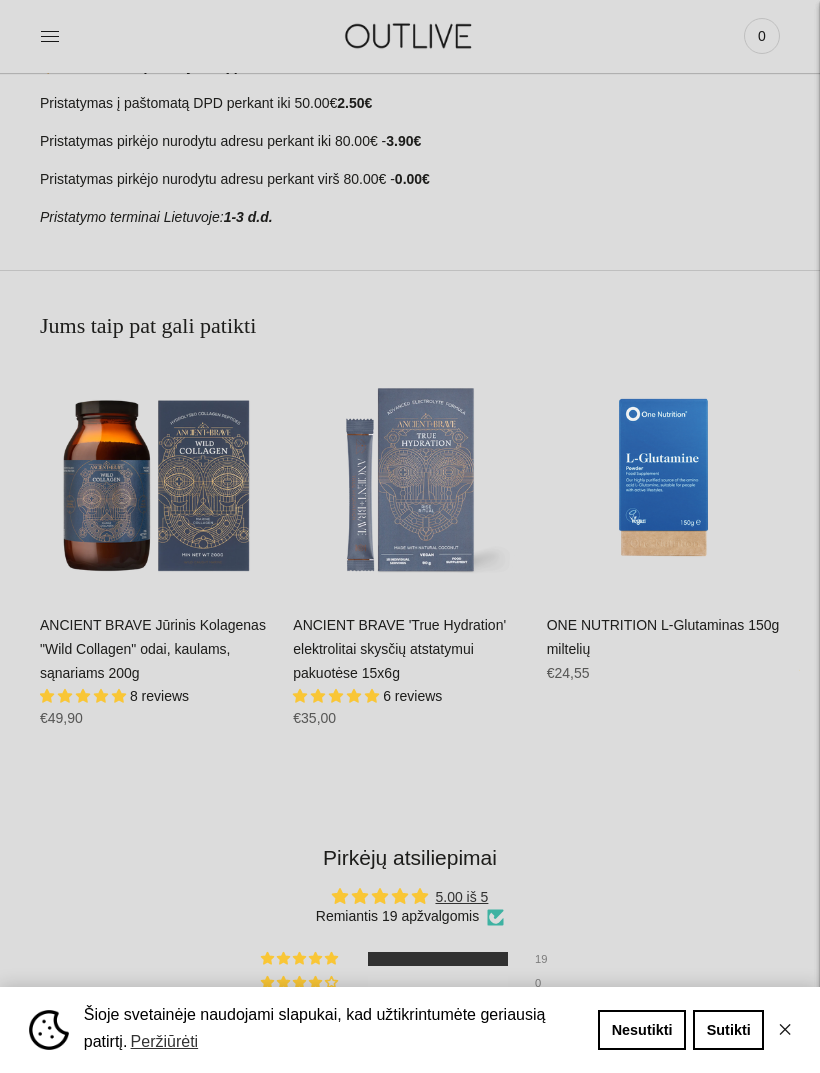 scroll, scrollTop: 1872, scrollLeft: 0, axis: vertical 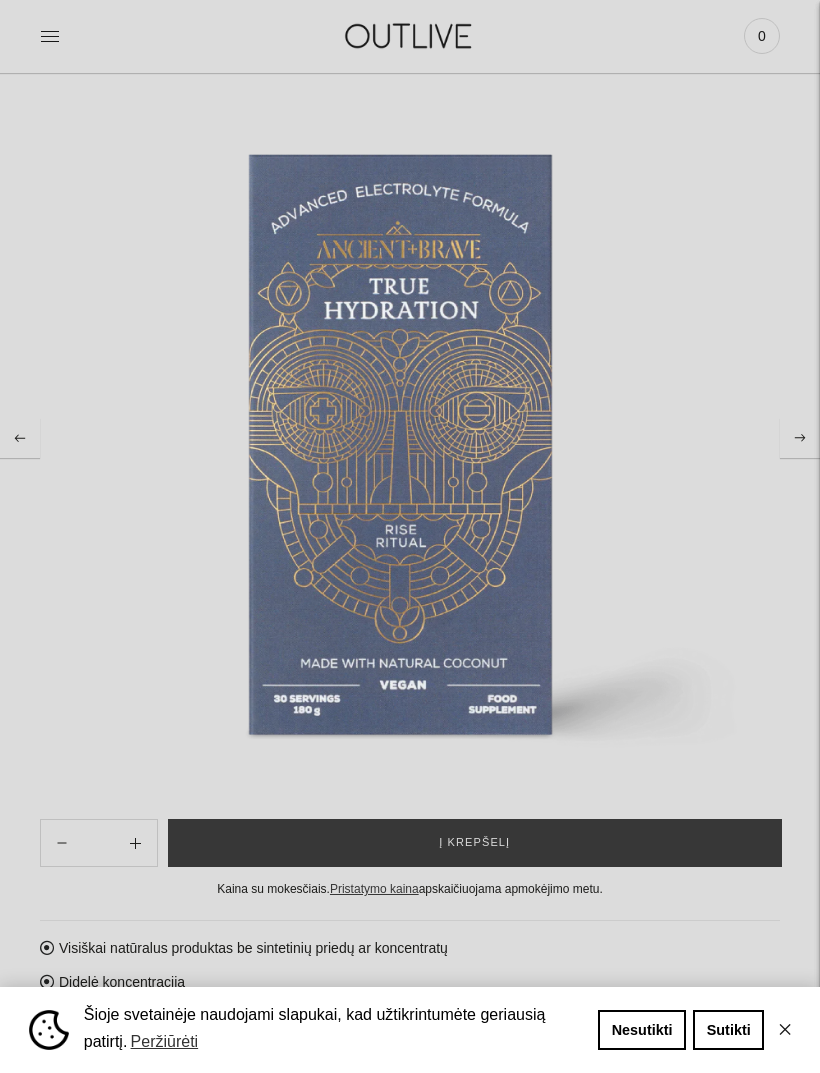 click at bounding box center [-1118, 437] 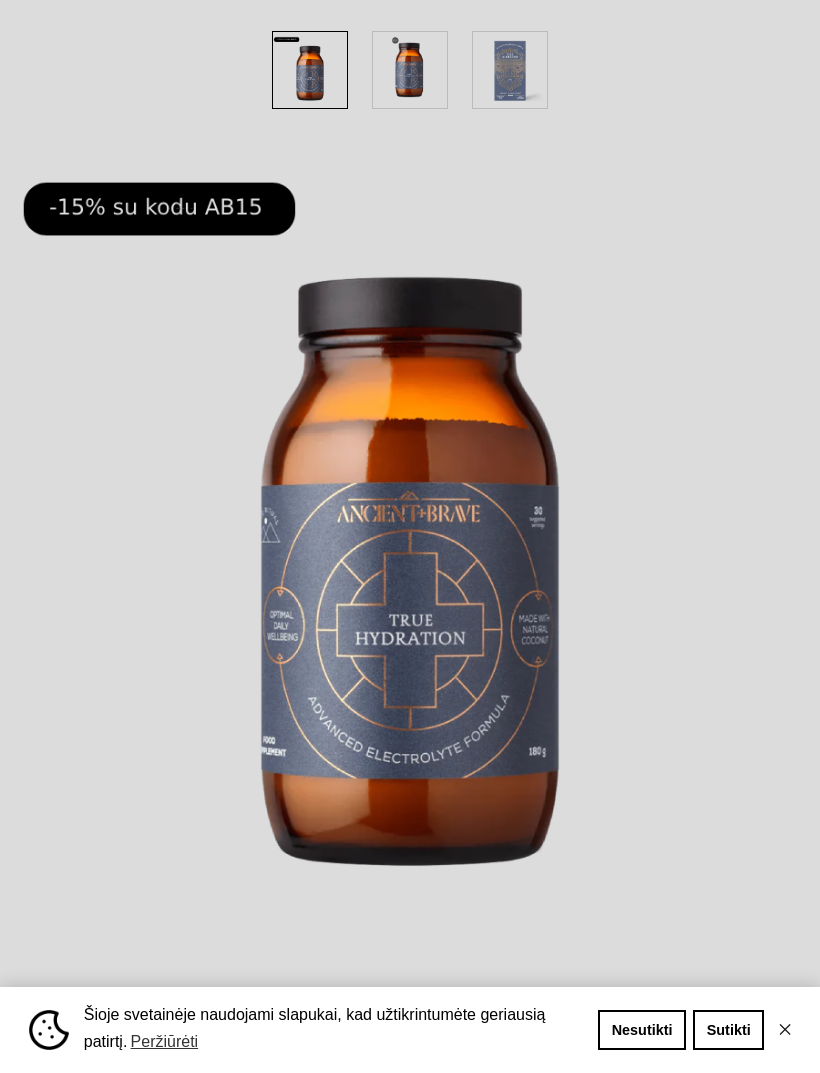 scroll, scrollTop: 873, scrollLeft: 0, axis: vertical 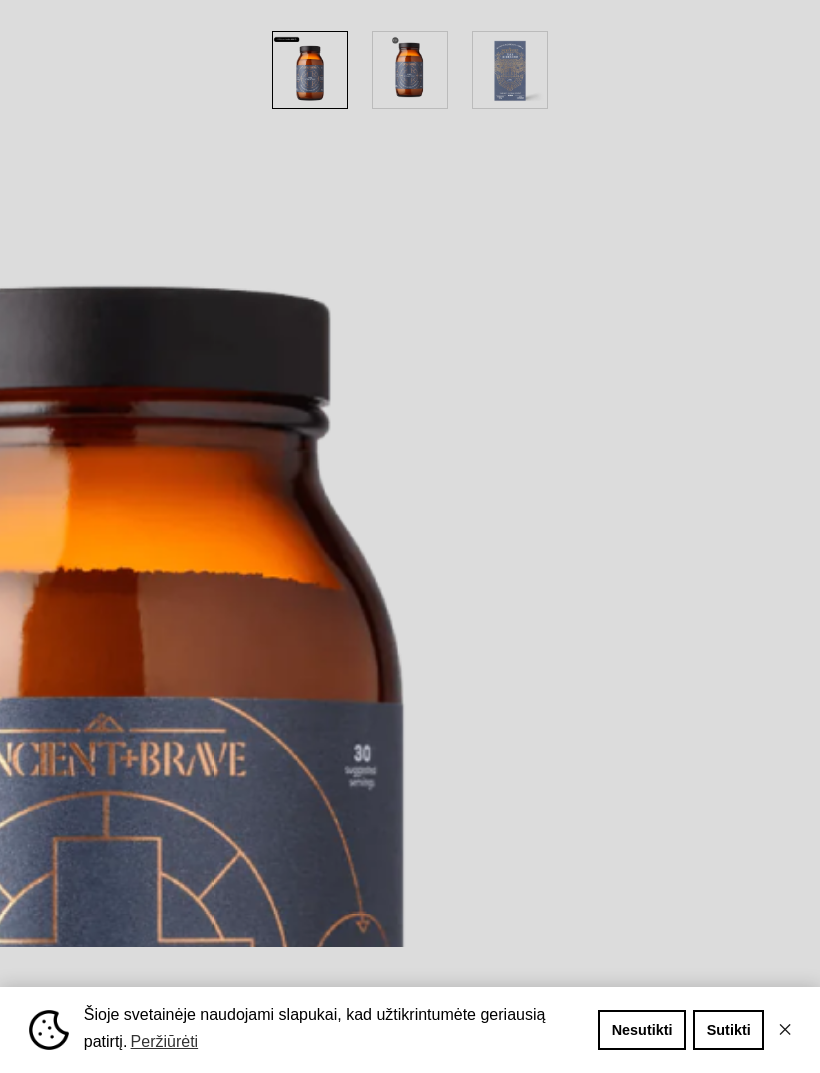 click at bounding box center [106, 806] 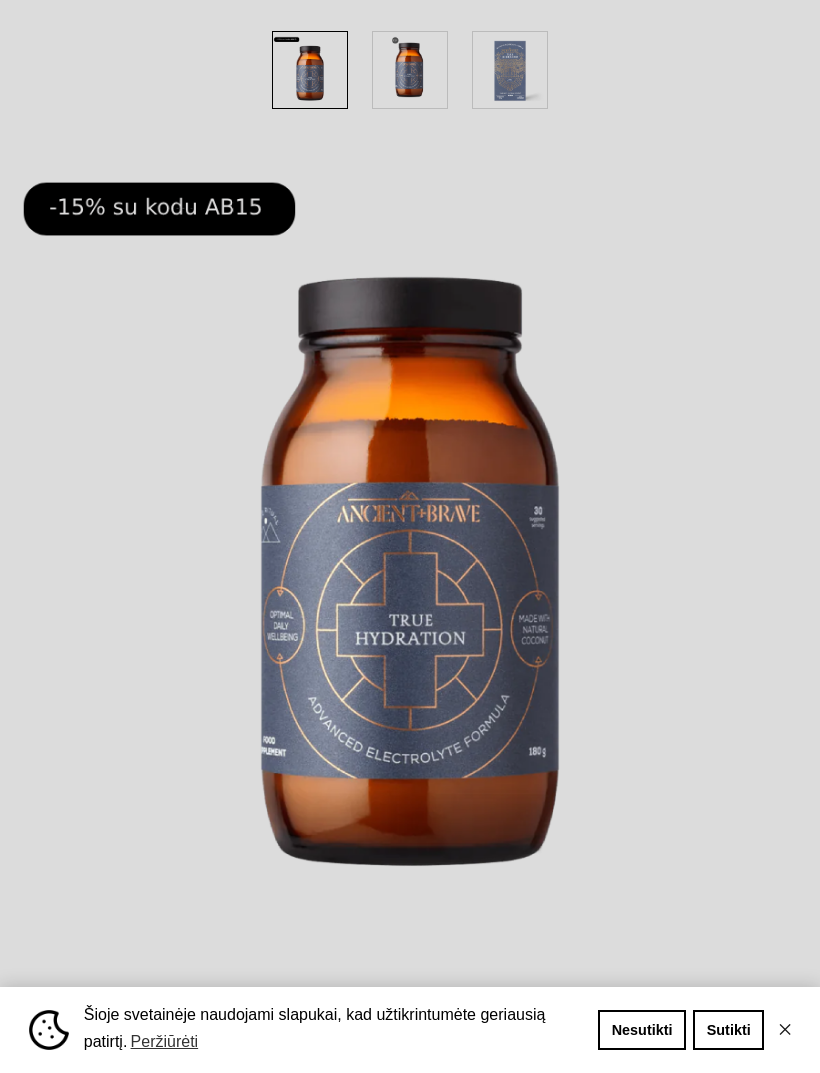click at bounding box center [410, 537] 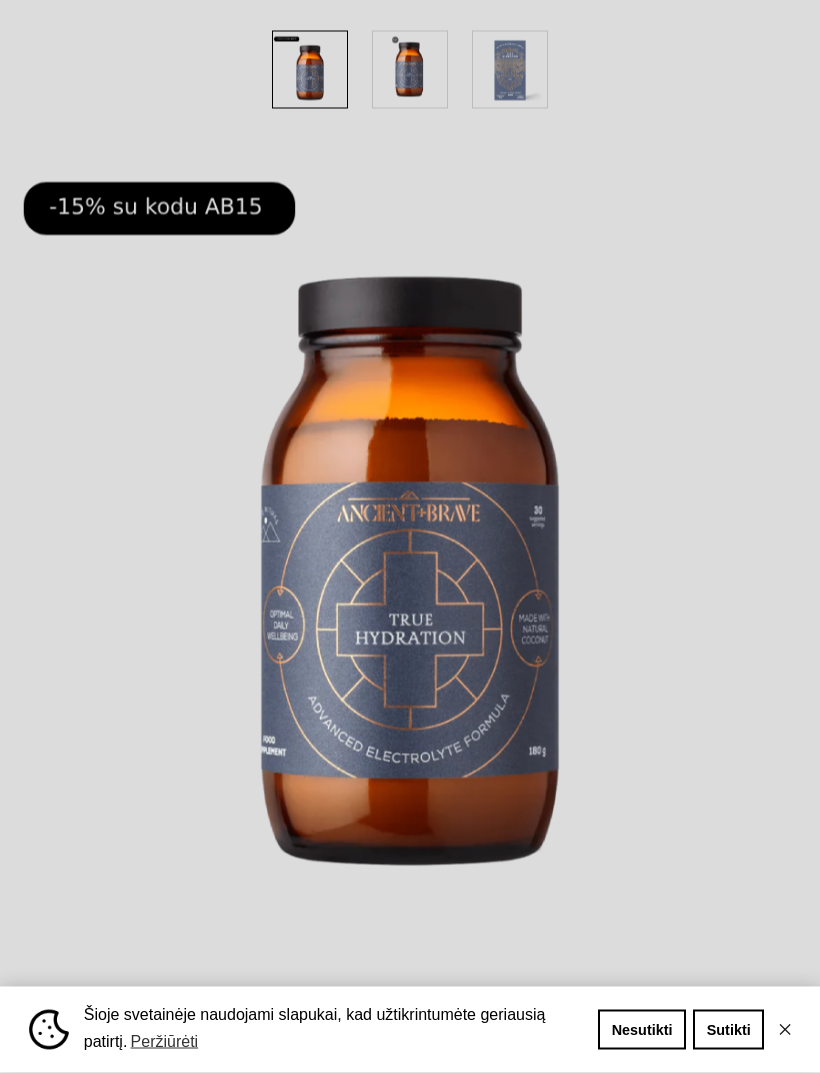 scroll, scrollTop: 686, scrollLeft: 0, axis: vertical 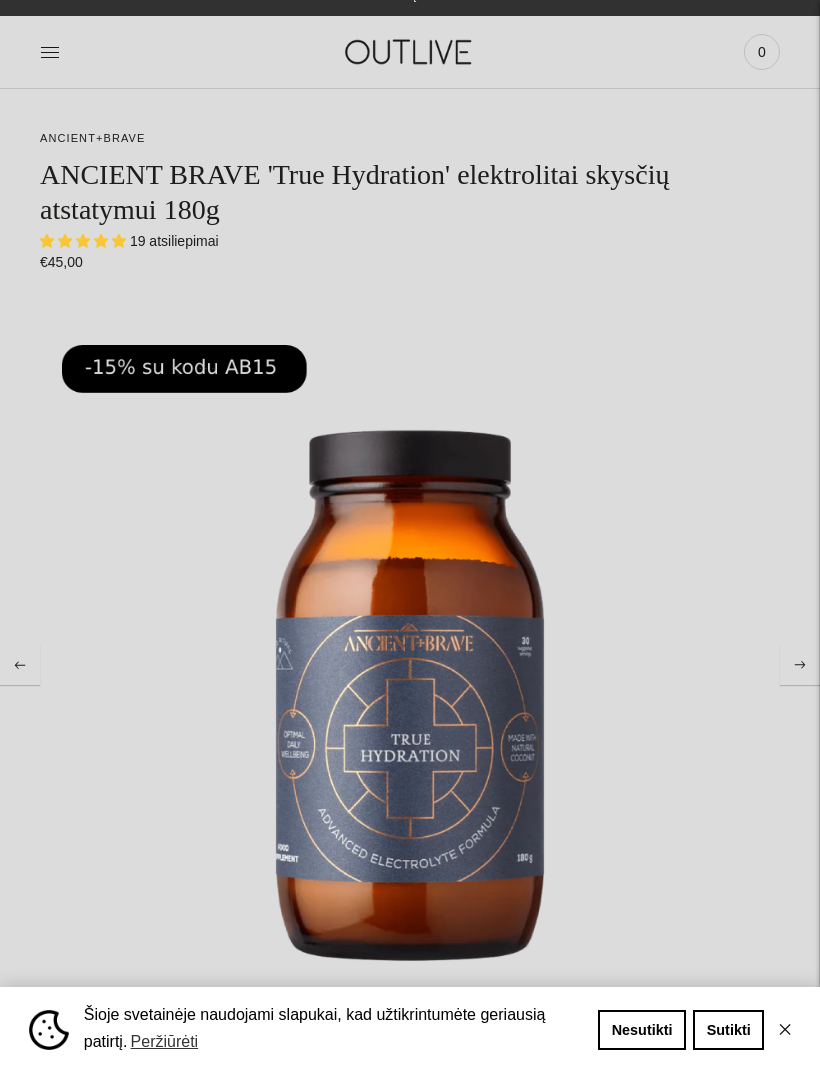 click on "19 atsiliepimai" at bounding box center (174, 241) 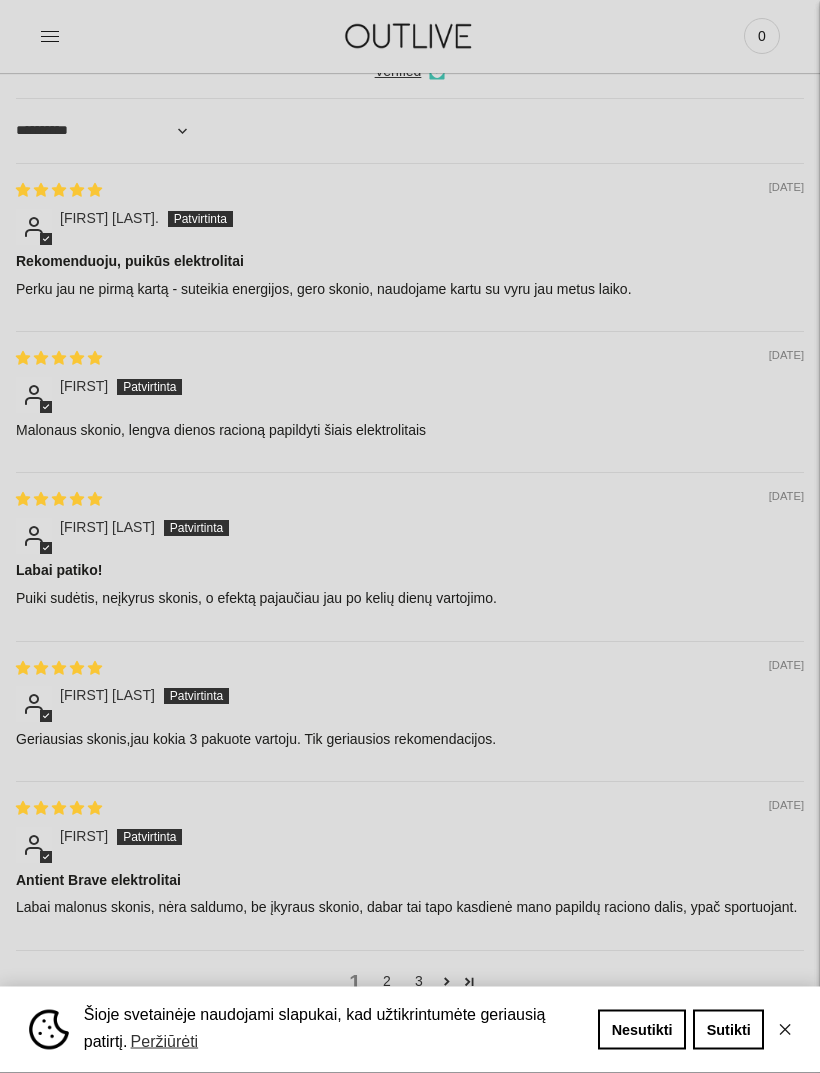 scroll, scrollTop: 3102, scrollLeft: 0, axis: vertical 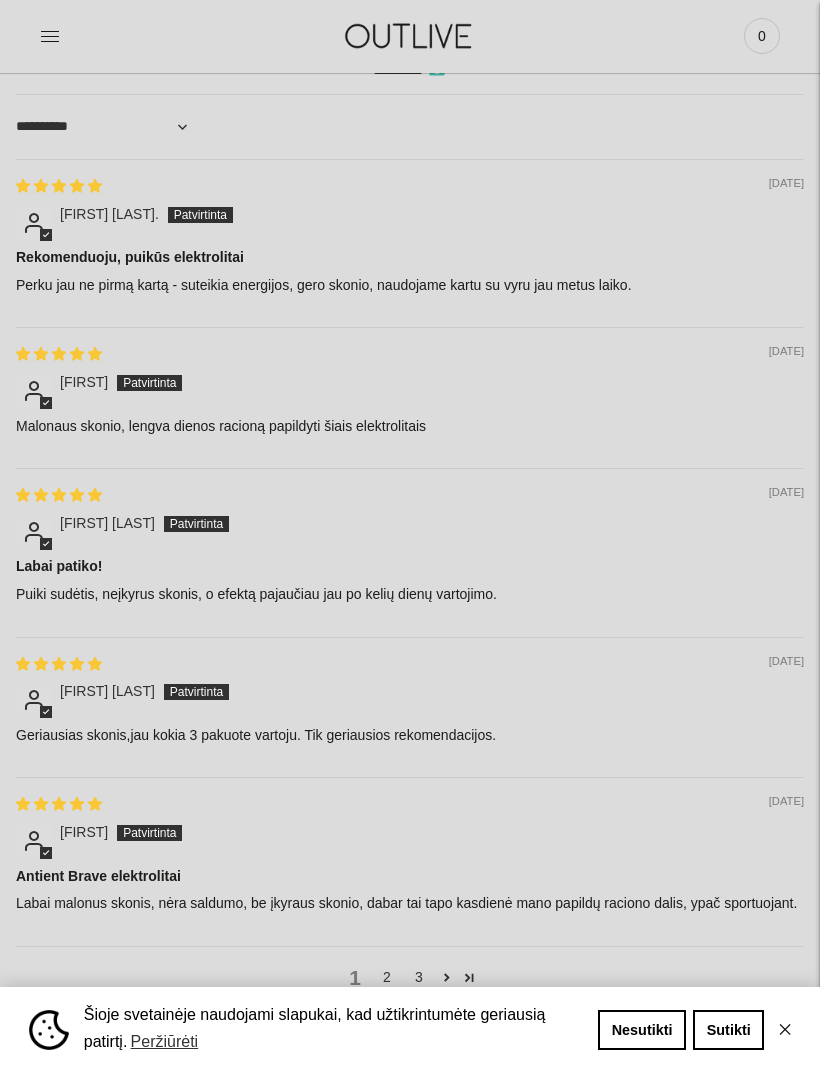 click on "1 2 3" at bounding box center (410, 977) 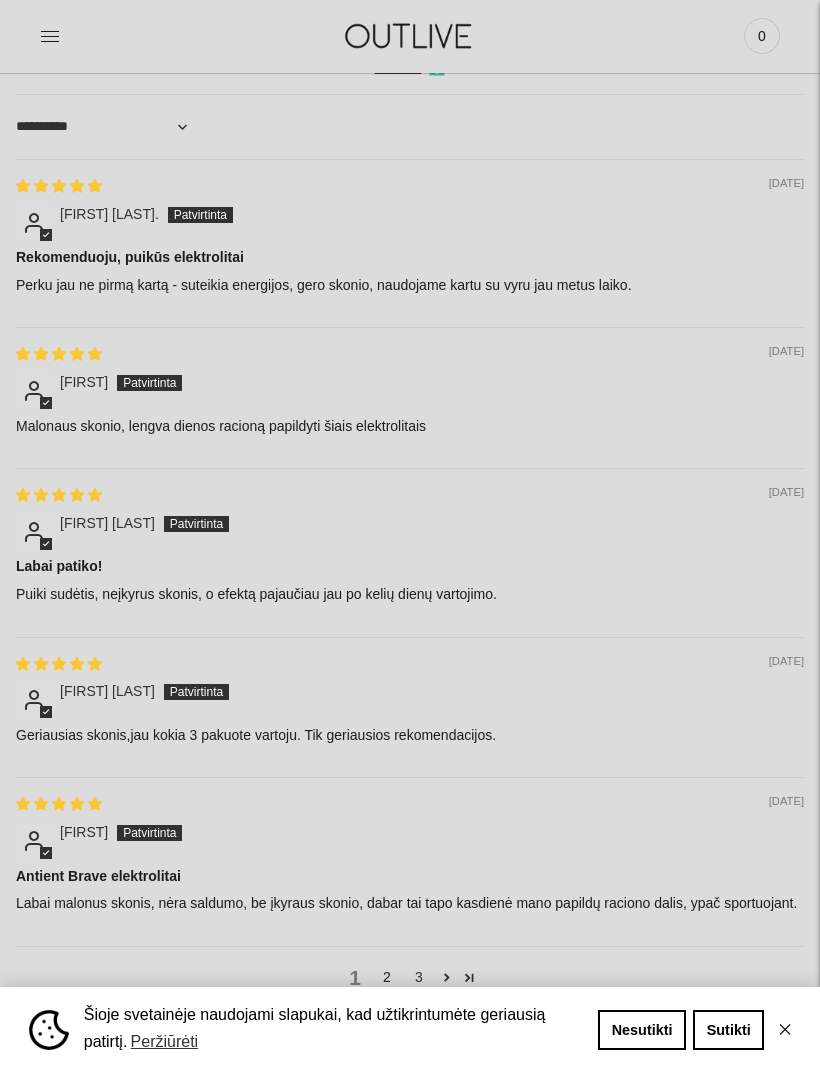 click on "2" at bounding box center [387, 977] 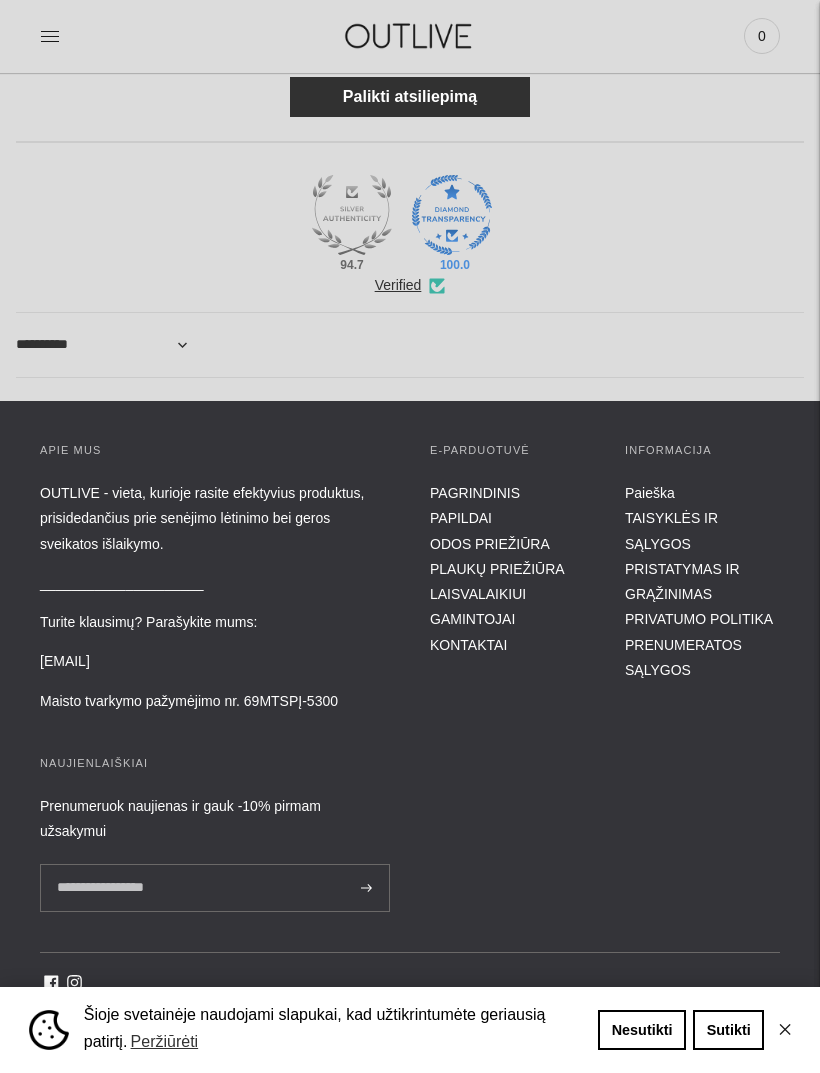 scroll, scrollTop: 2896, scrollLeft: 0, axis: vertical 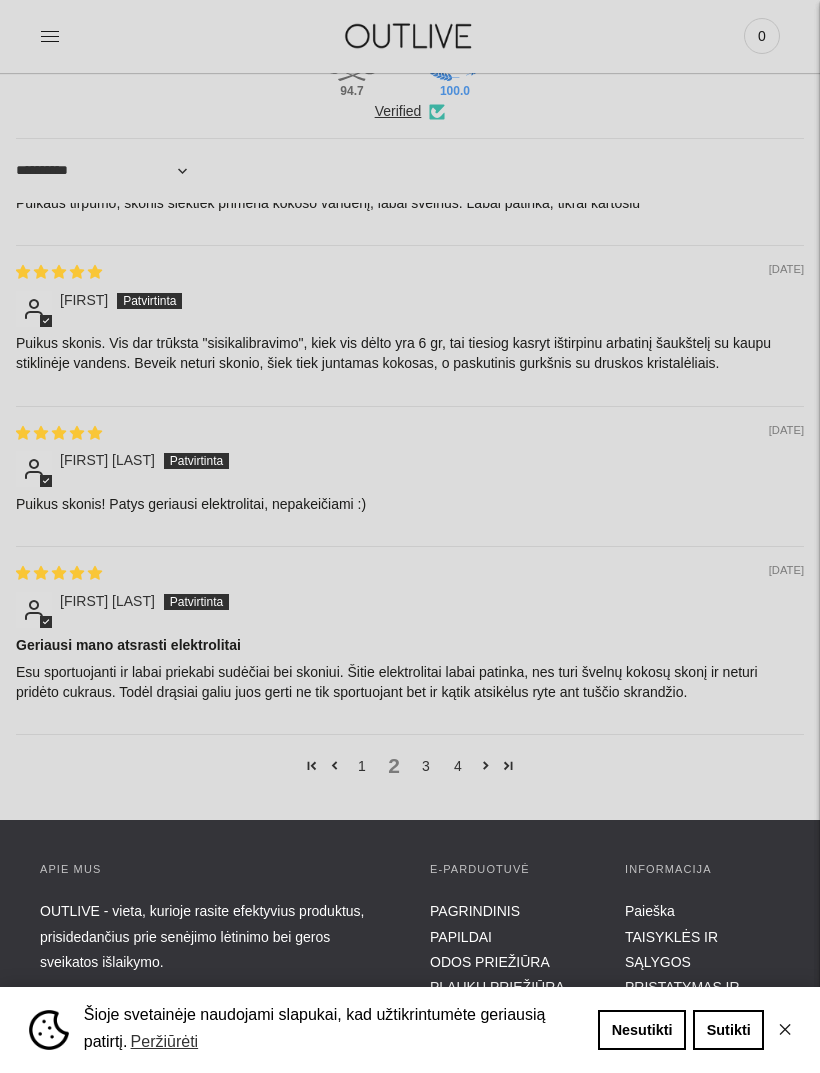 click on "02/18/2025   Agne                                         Puikus skonis. Vis dar trūksta "sisikalibravimo", kiek vis dėlto yra 6 gr, tai tiesiog kasryt ištirpinu arbatinį šaukštelį su kaupu stiklinėje vandens. Beveik neturi skonio, šiek tiek juntamas kokosas, o paskutinis gurkšnis su druskos kristalėliais." at bounding box center (410, 325) 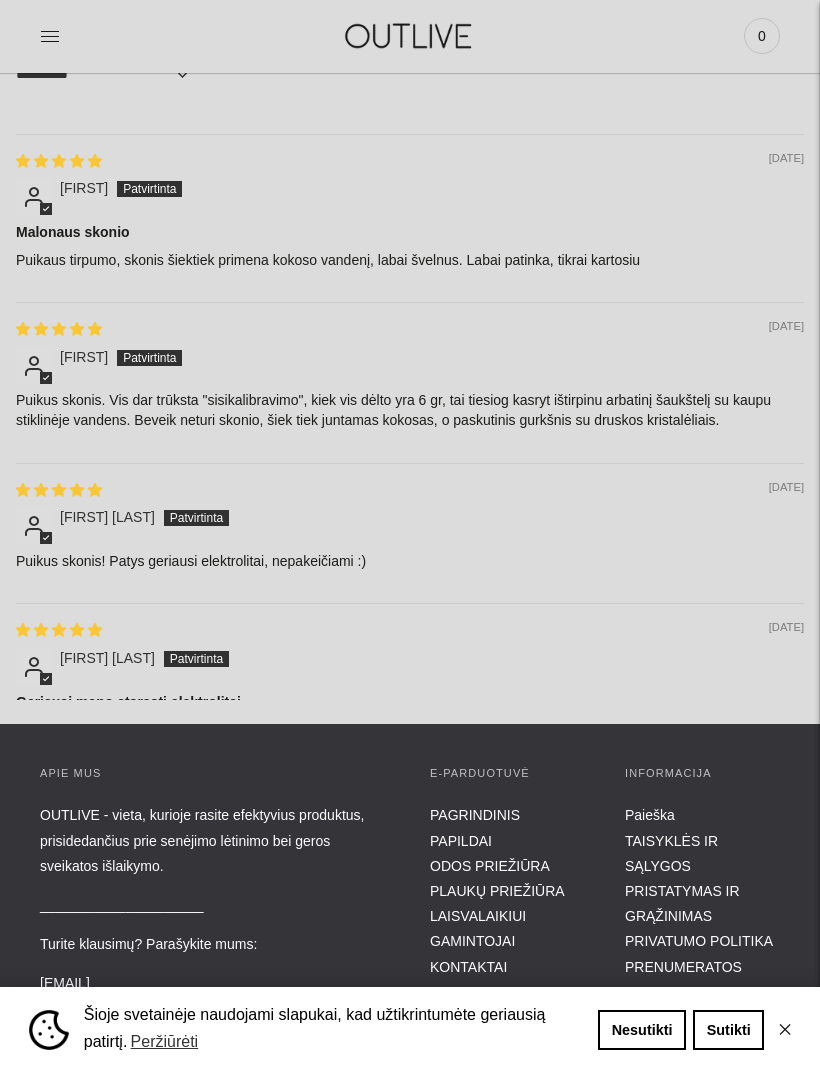 scroll, scrollTop: 0, scrollLeft: 0, axis: both 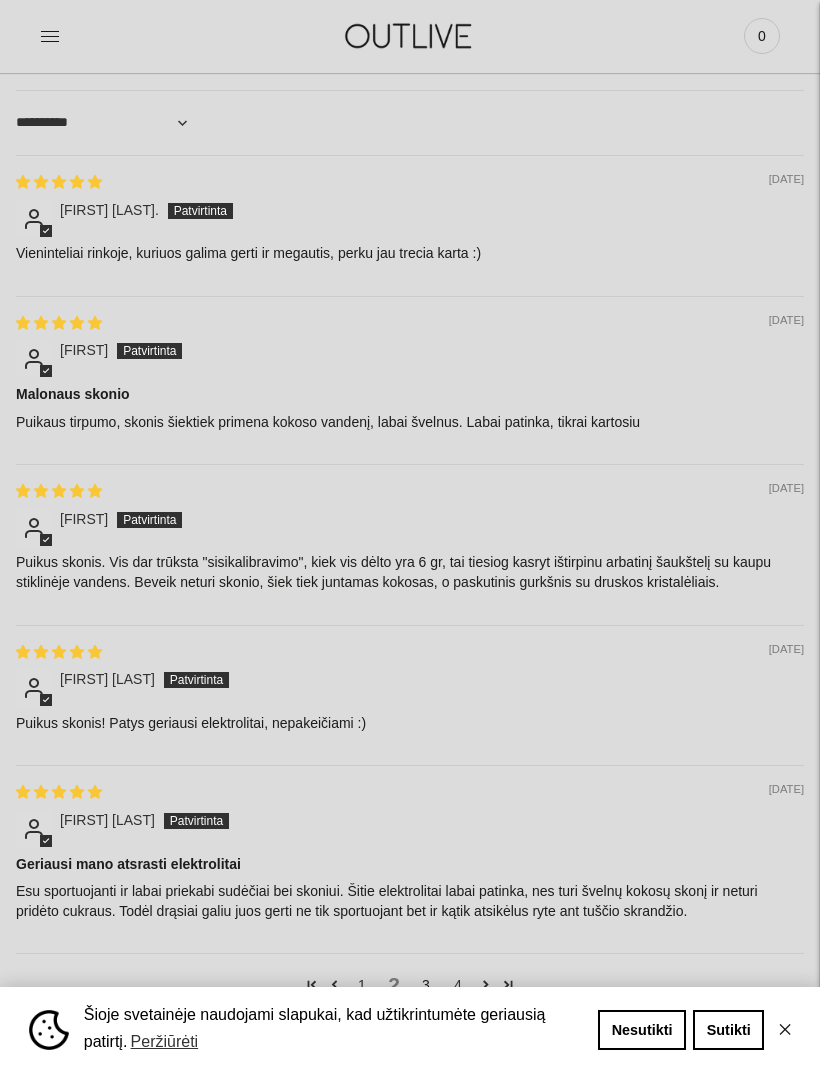 click on "3" at bounding box center [426, 985] 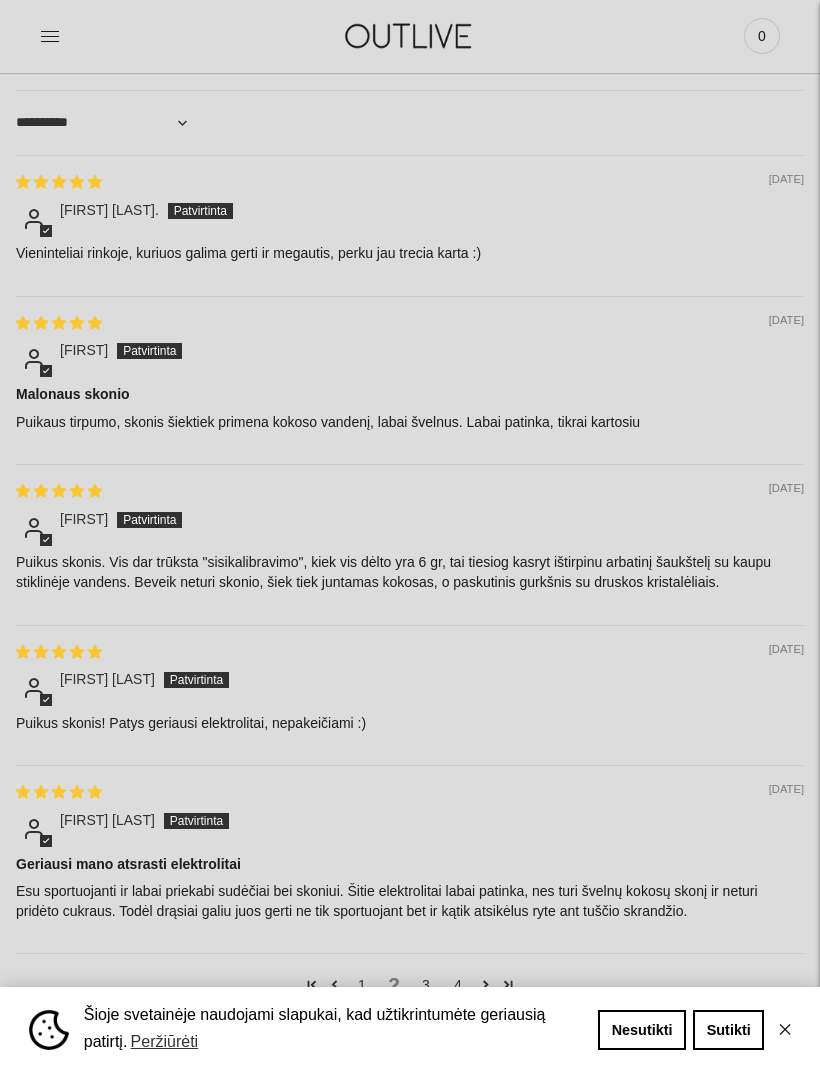 scroll, scrollTop: 2884, scrollLeft: 0, axis: vertical 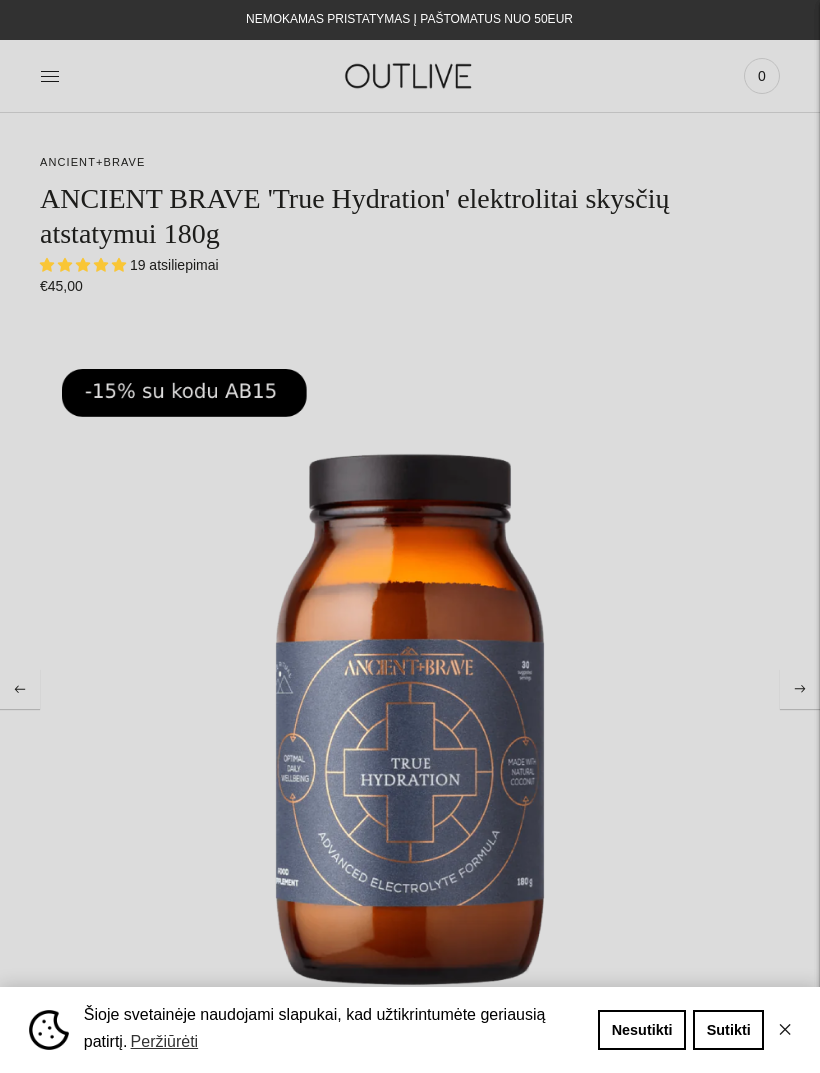click 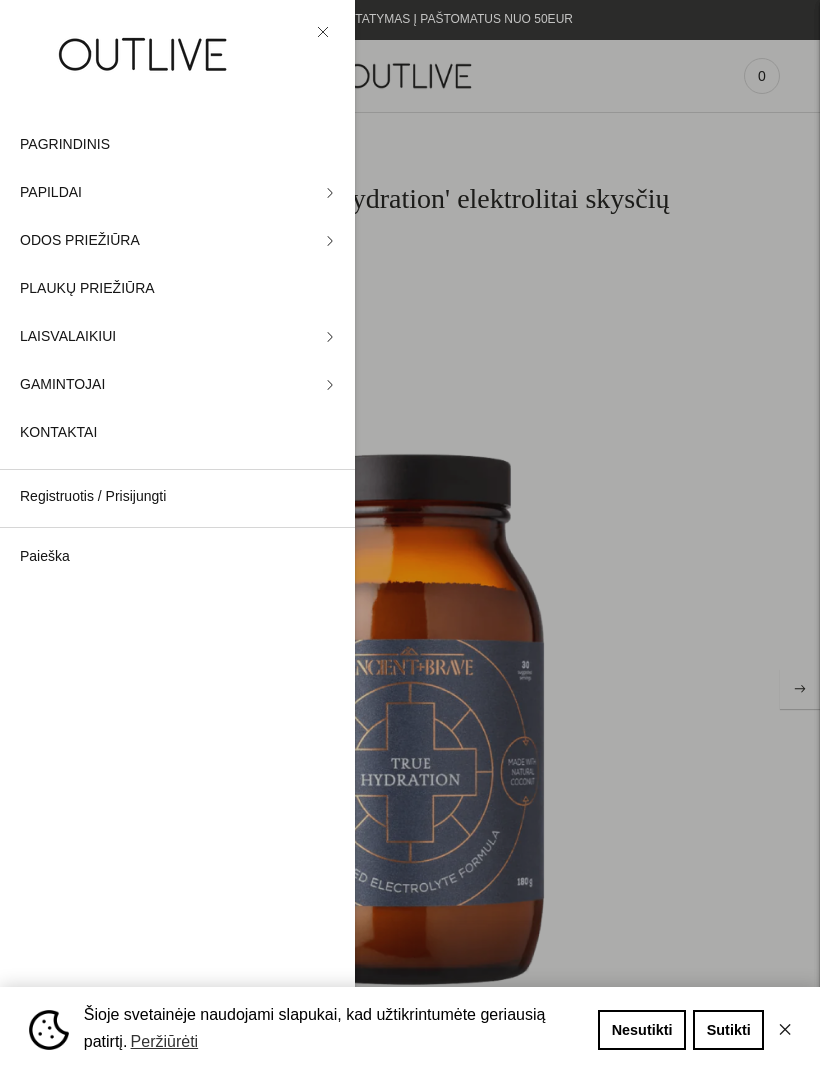 click on "PAPILDAI" 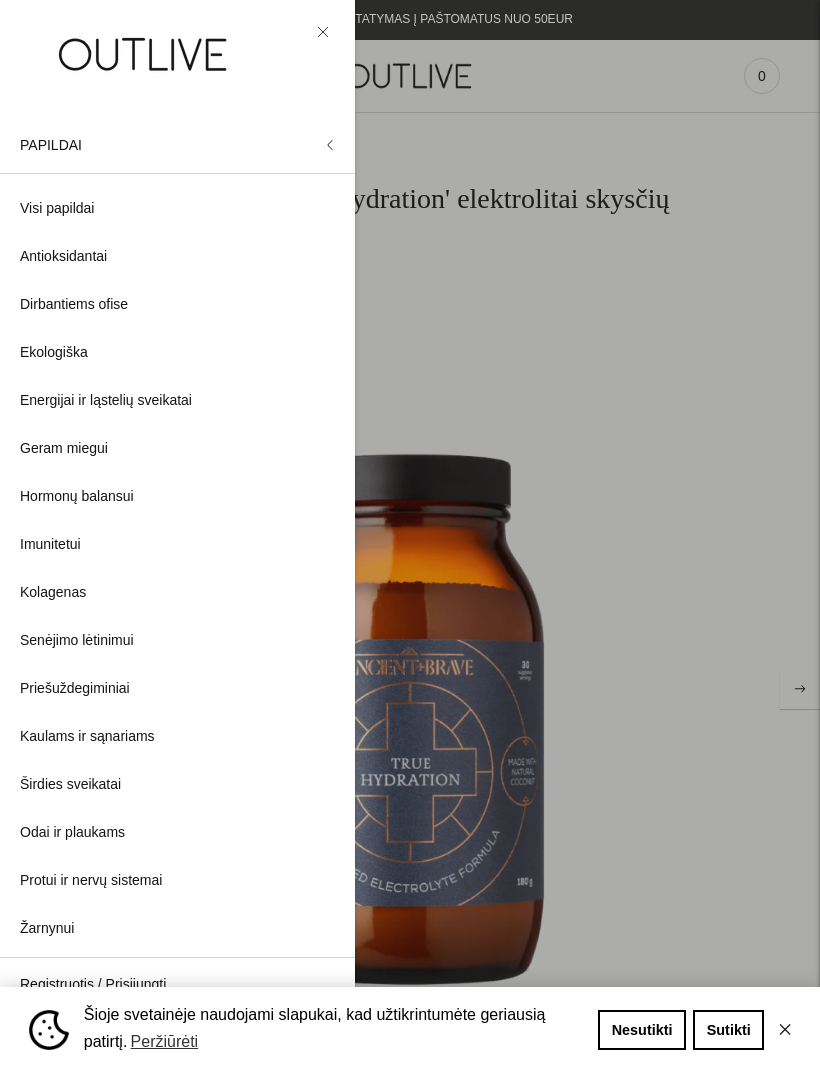 click on "Imunitetui" 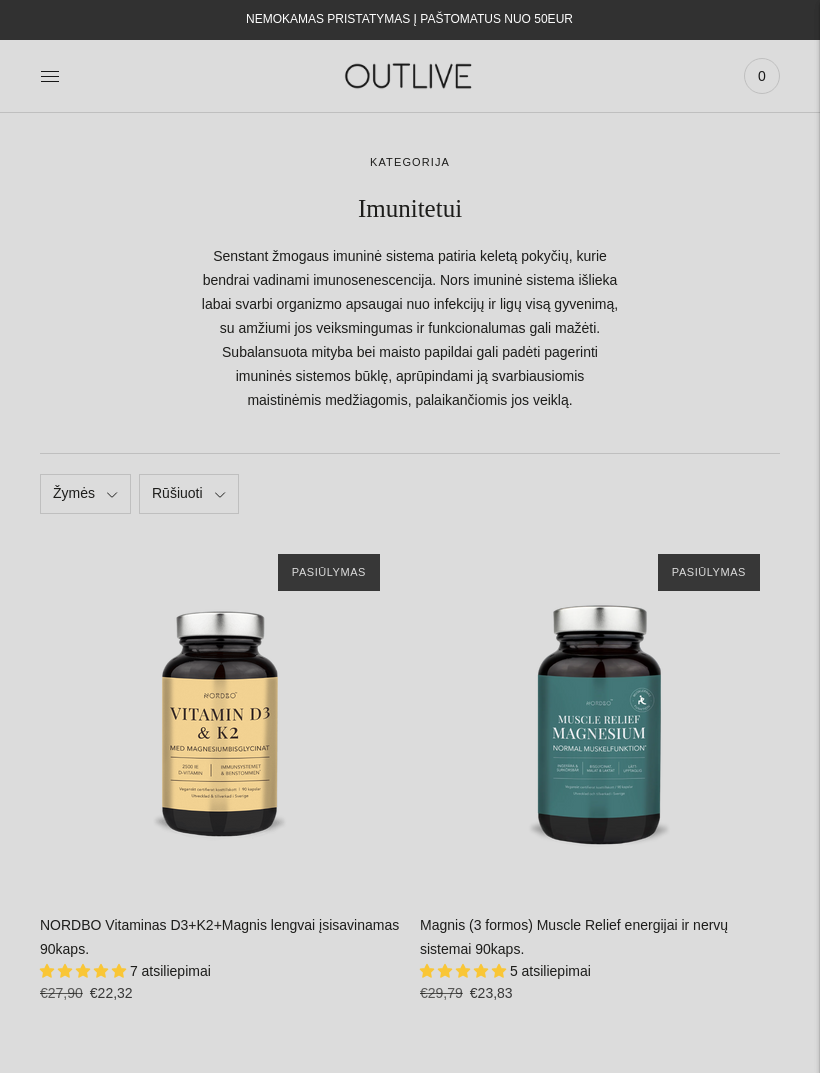 scroll, scrollTop: 0, scrollLeft: 0, axis: both 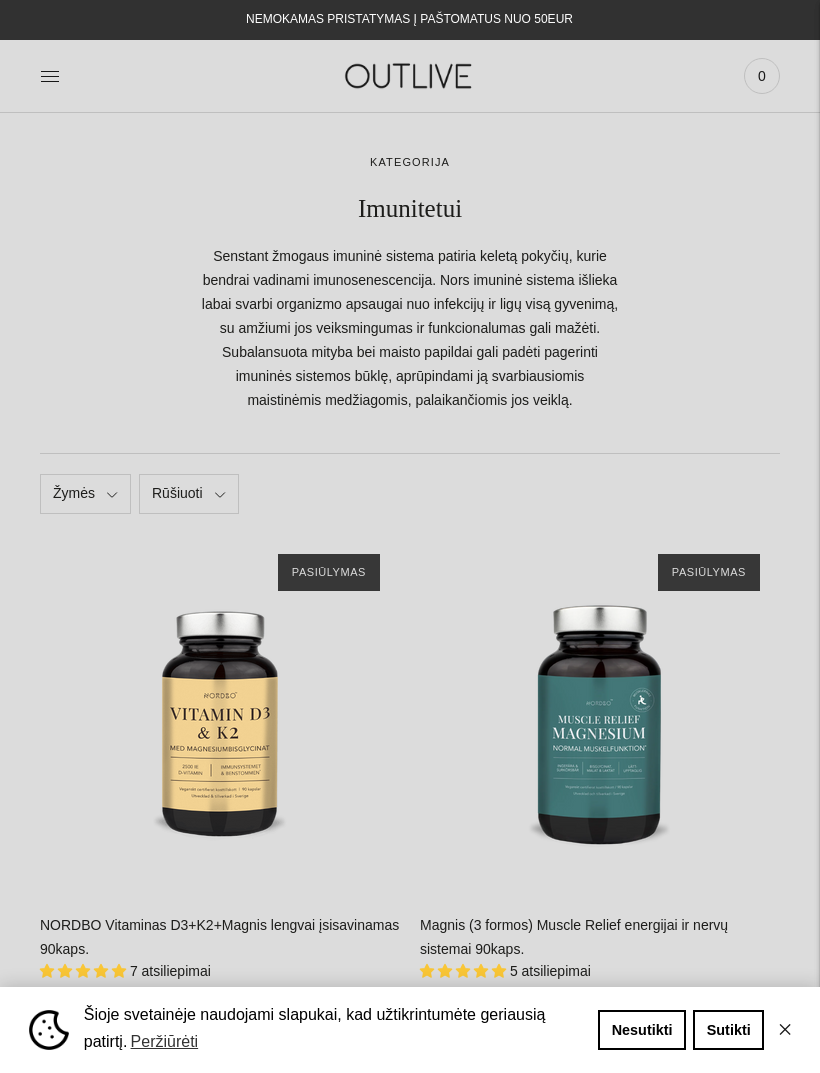 click on "0" at bounding box center [762, 76] 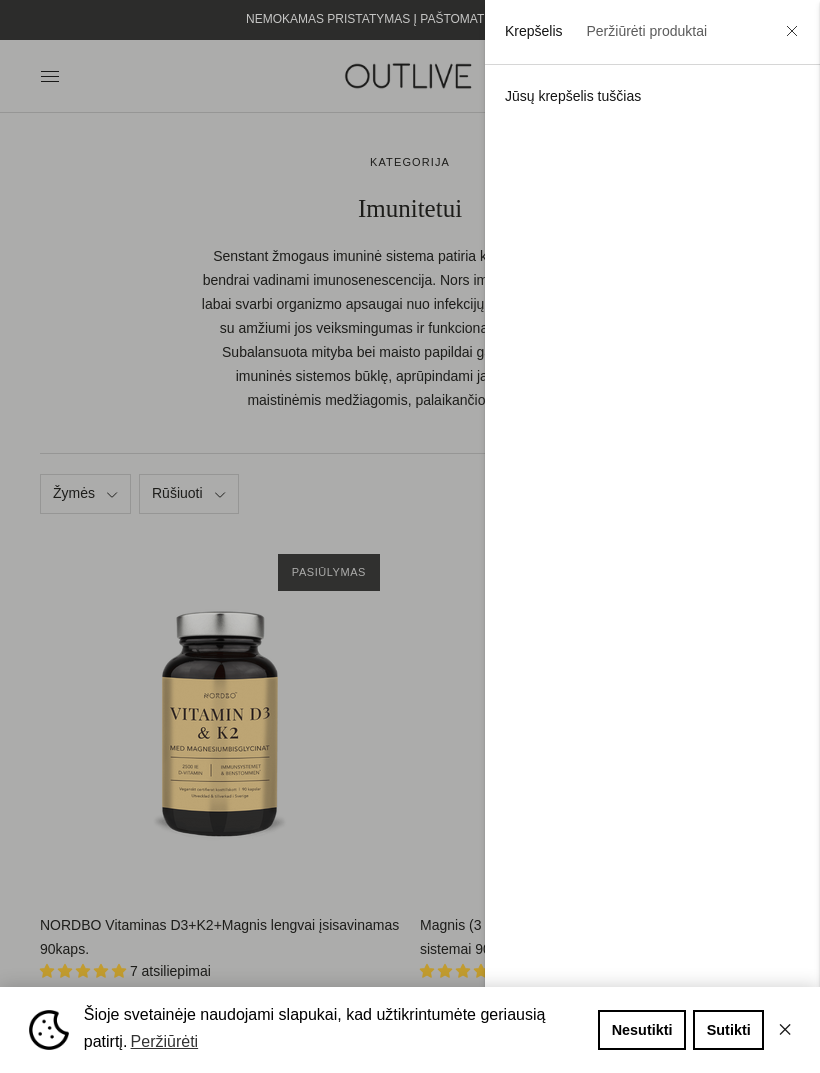 click at bounding box center (410, 536) 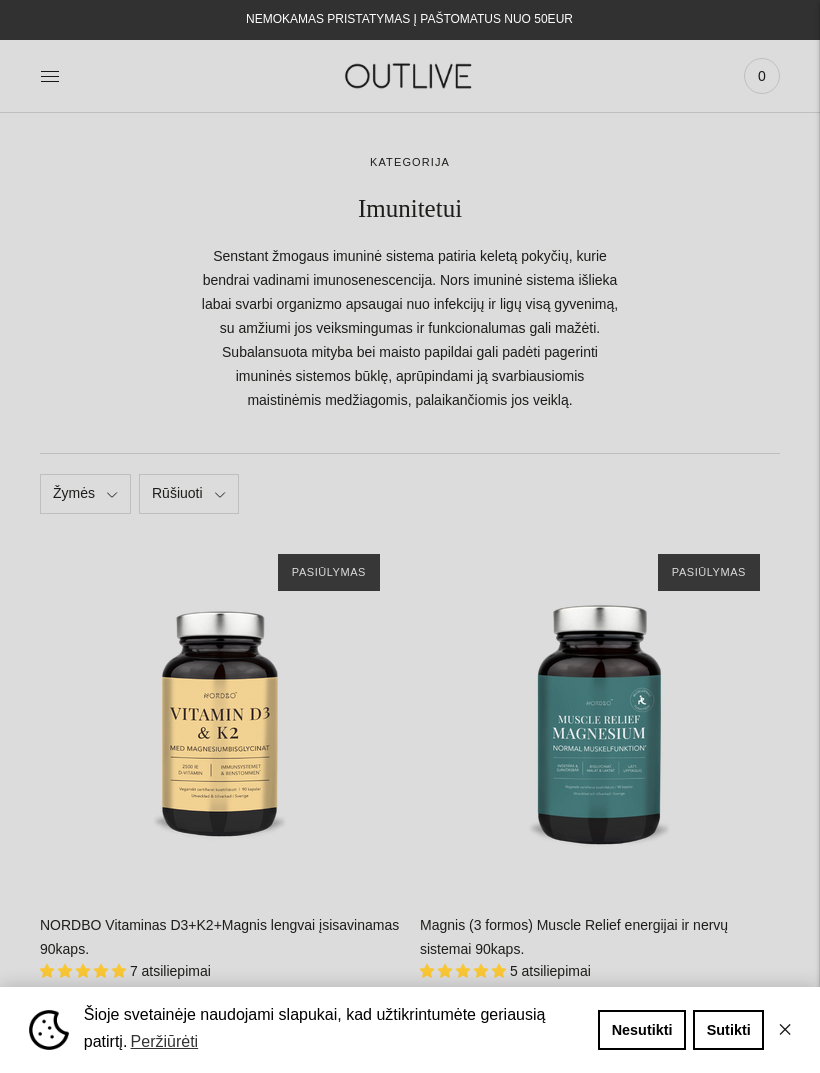 click 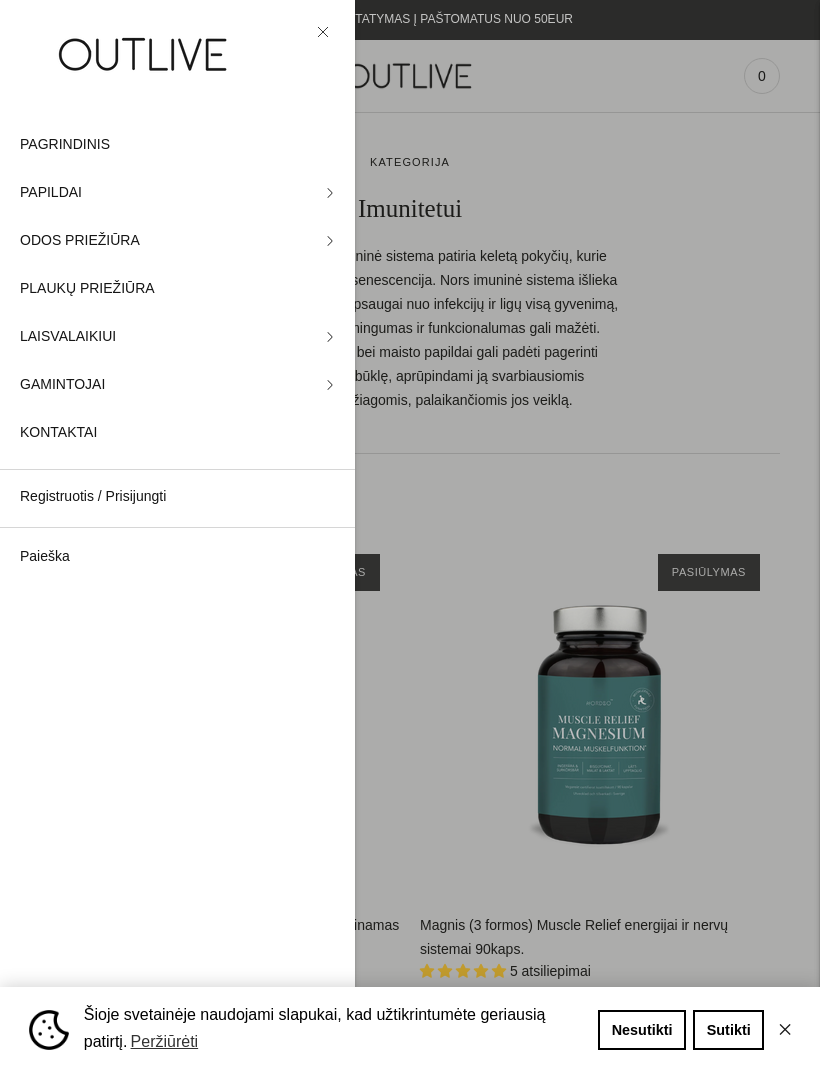 click on "PAPILDAI" at bounding box center [177, 193] 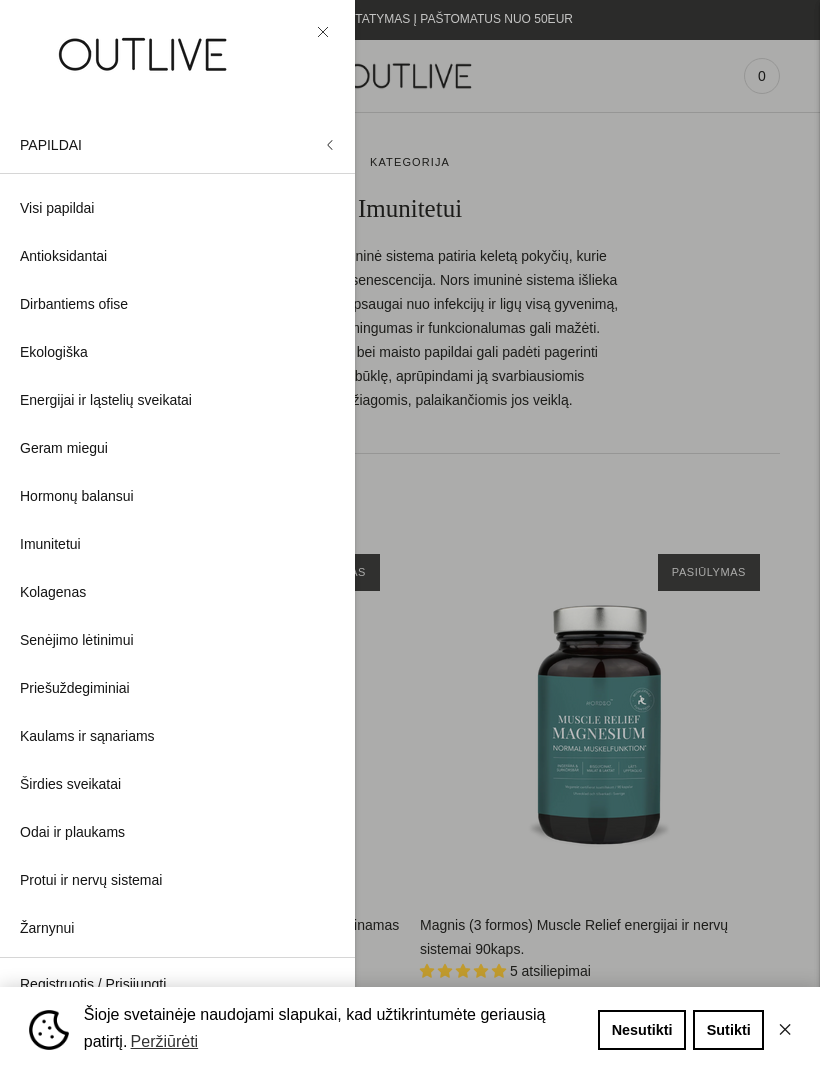 click on "Energijai ir ląstelių sveikatai" at bounding box center (177, 401) 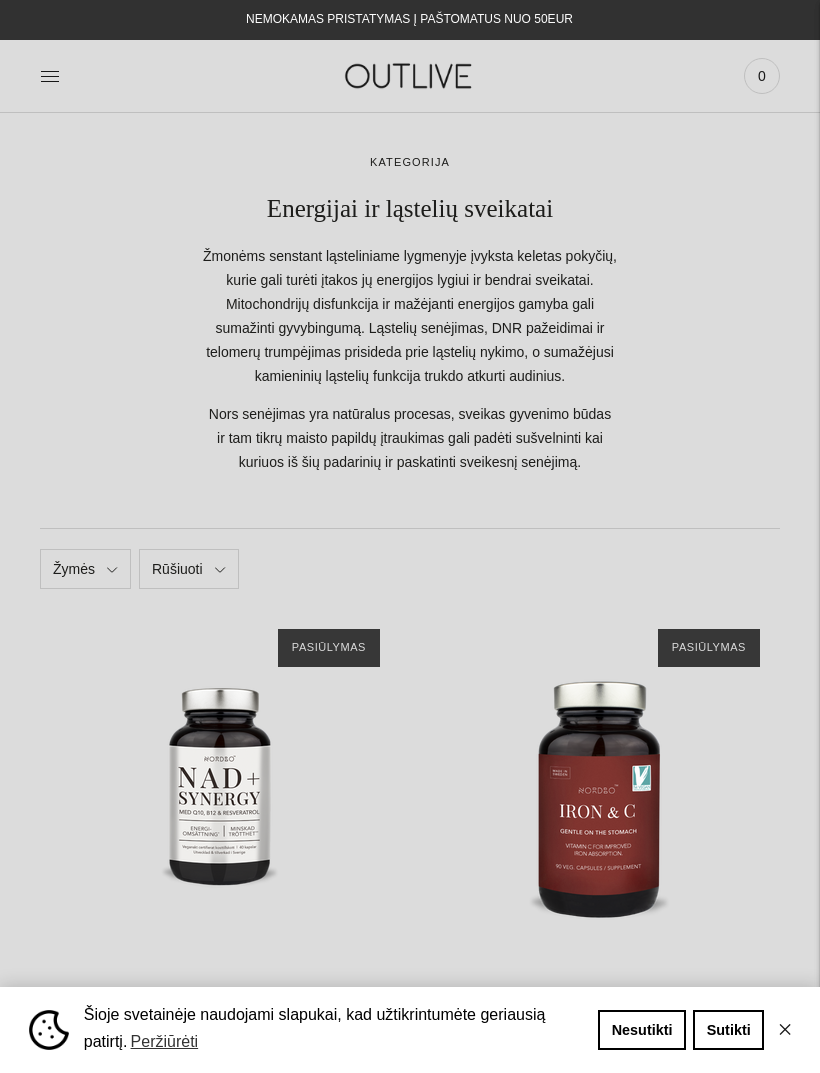 scroll, scrollTop: 0, scrollLeft: 0, axis: both 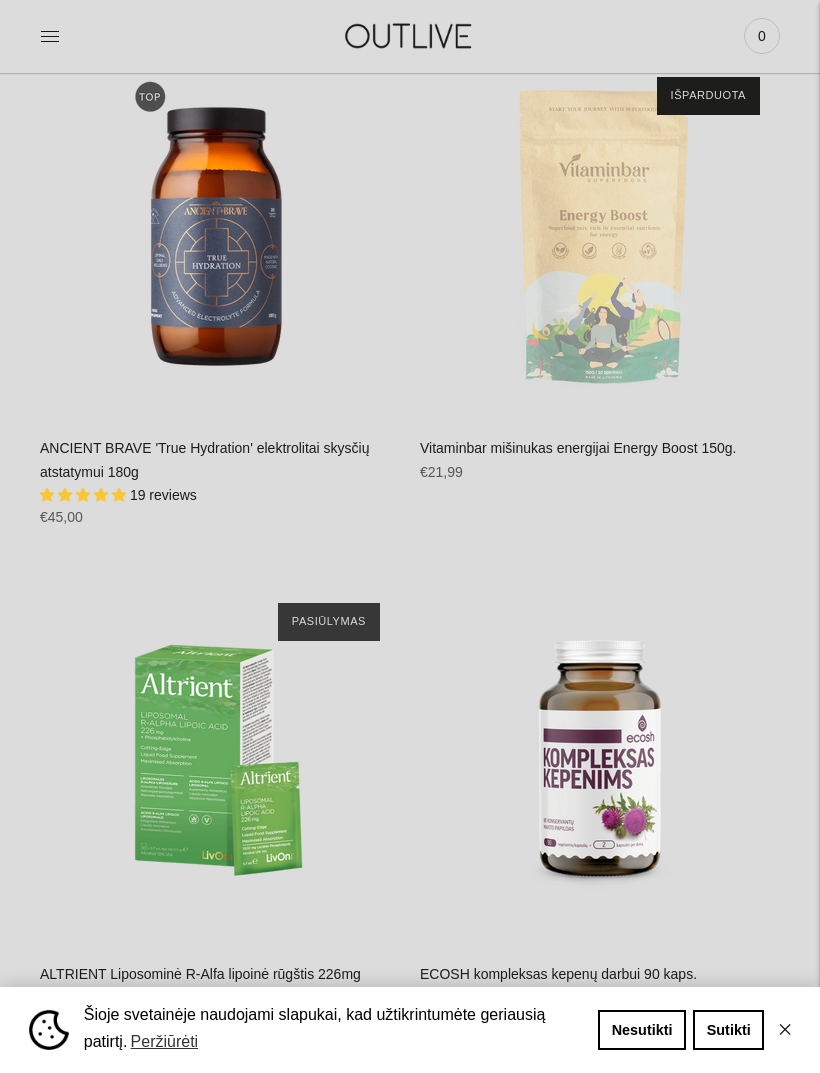 click at bounding box center (220, 237) 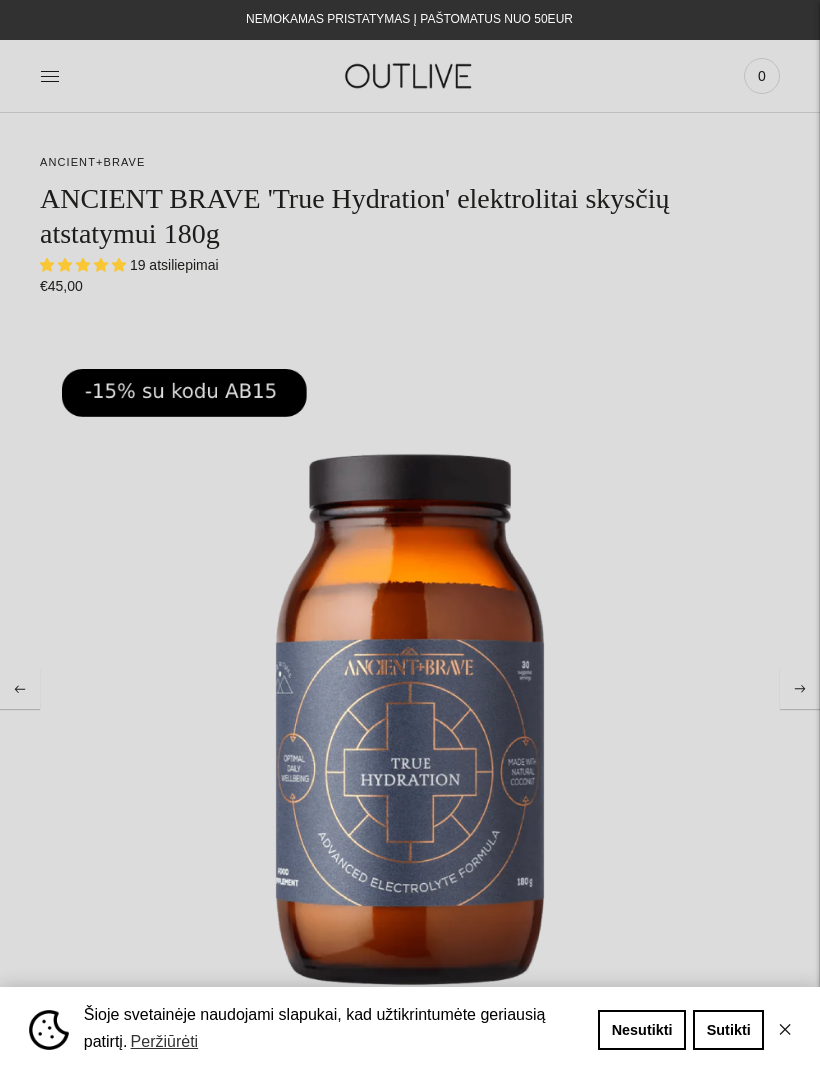 scroll, scrollTop: 0, scrollLeft: 0, axis: both 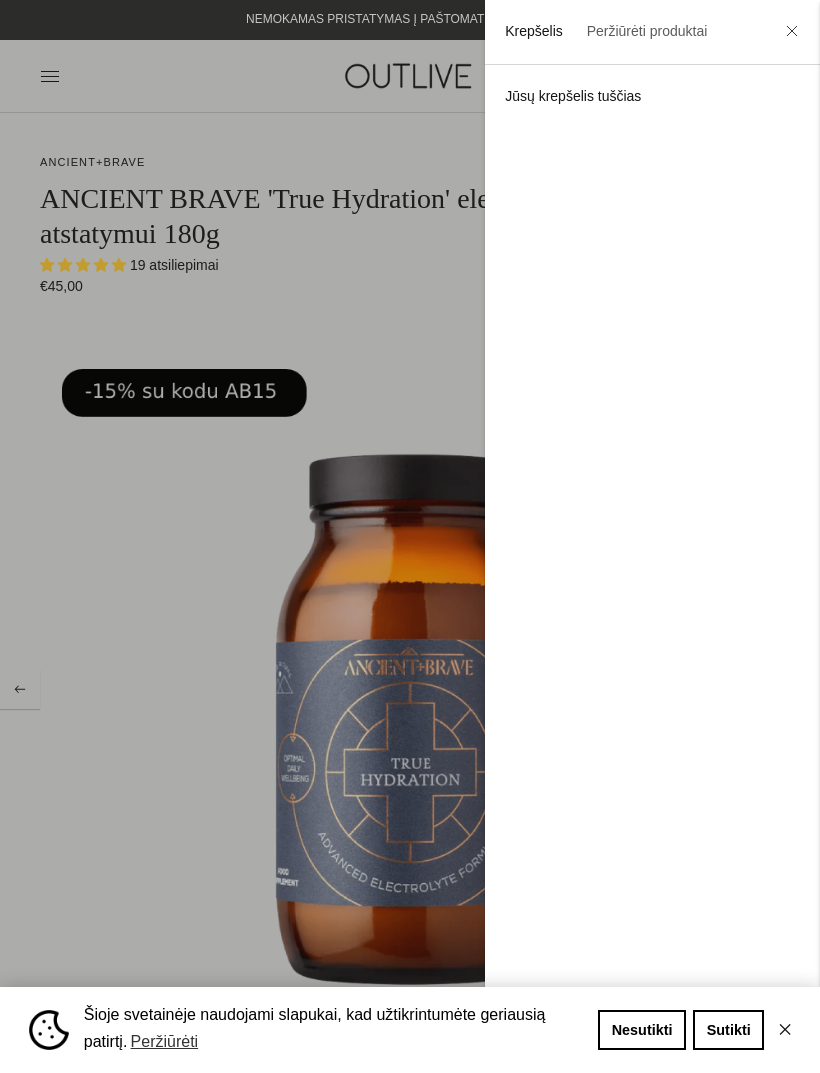 click 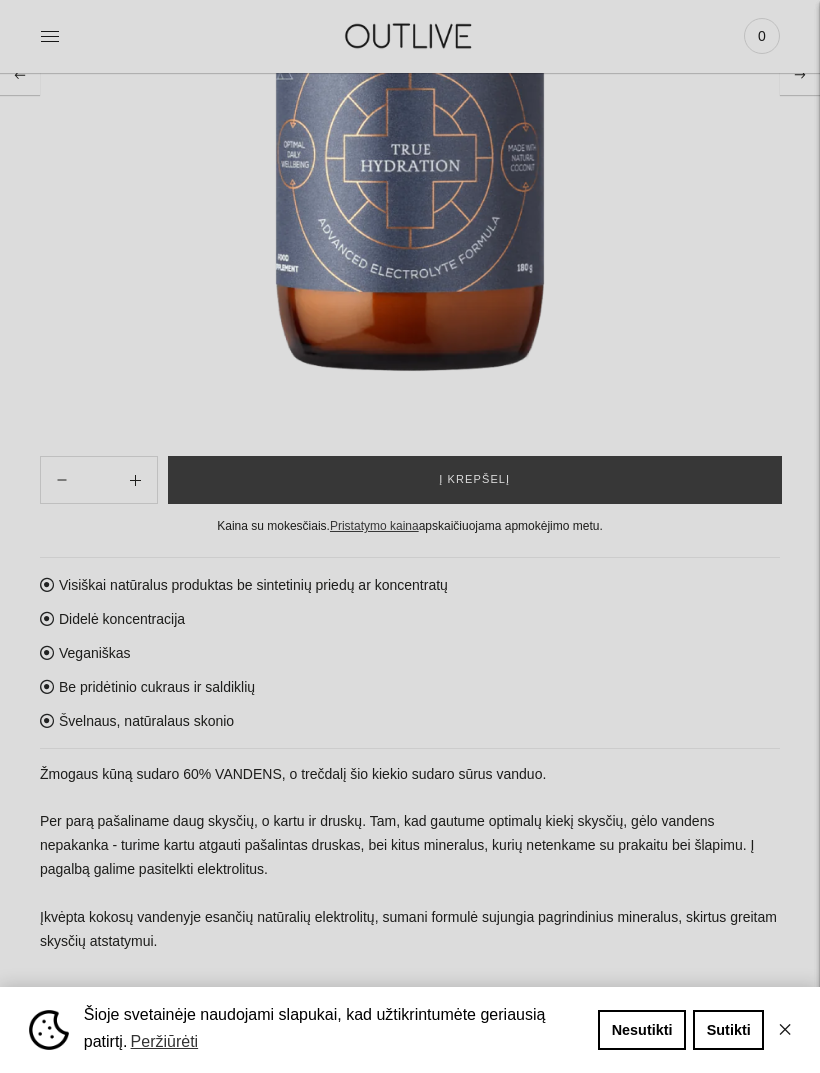 scroll, scrollTop: 657, scrollLeft: 0, axis: vertical 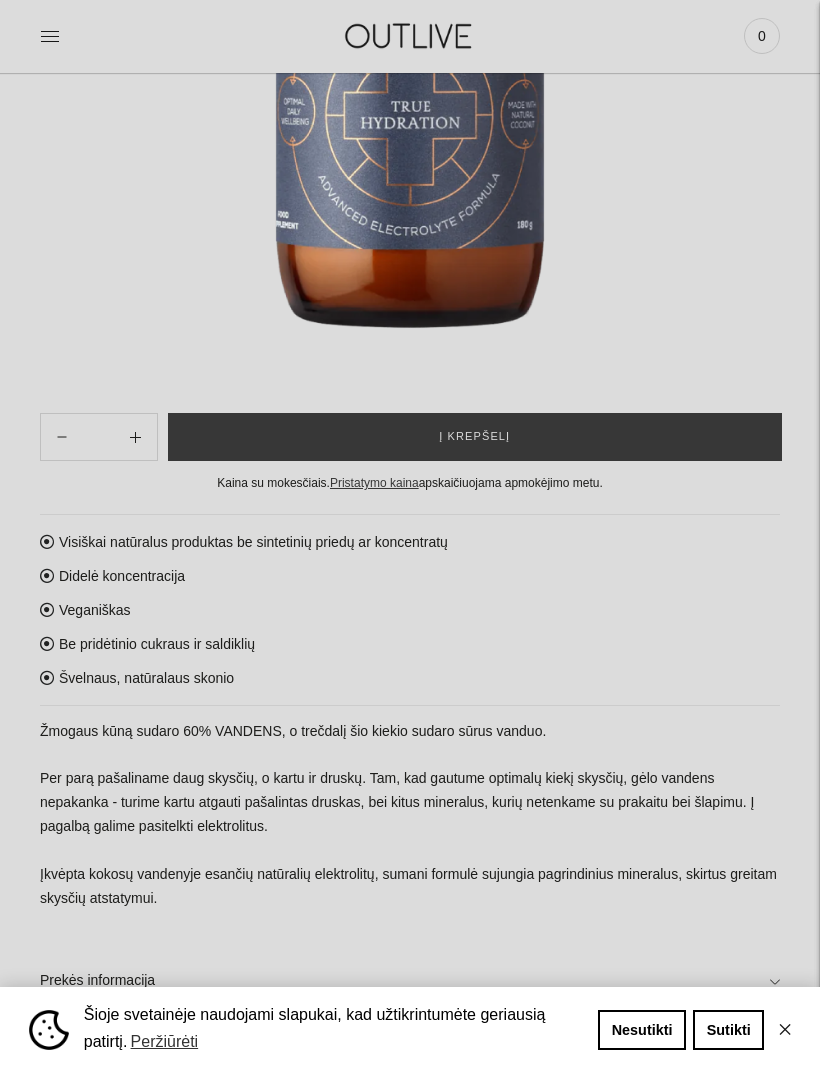 click on "Į krepšelį" at bounding box center (475, 437) 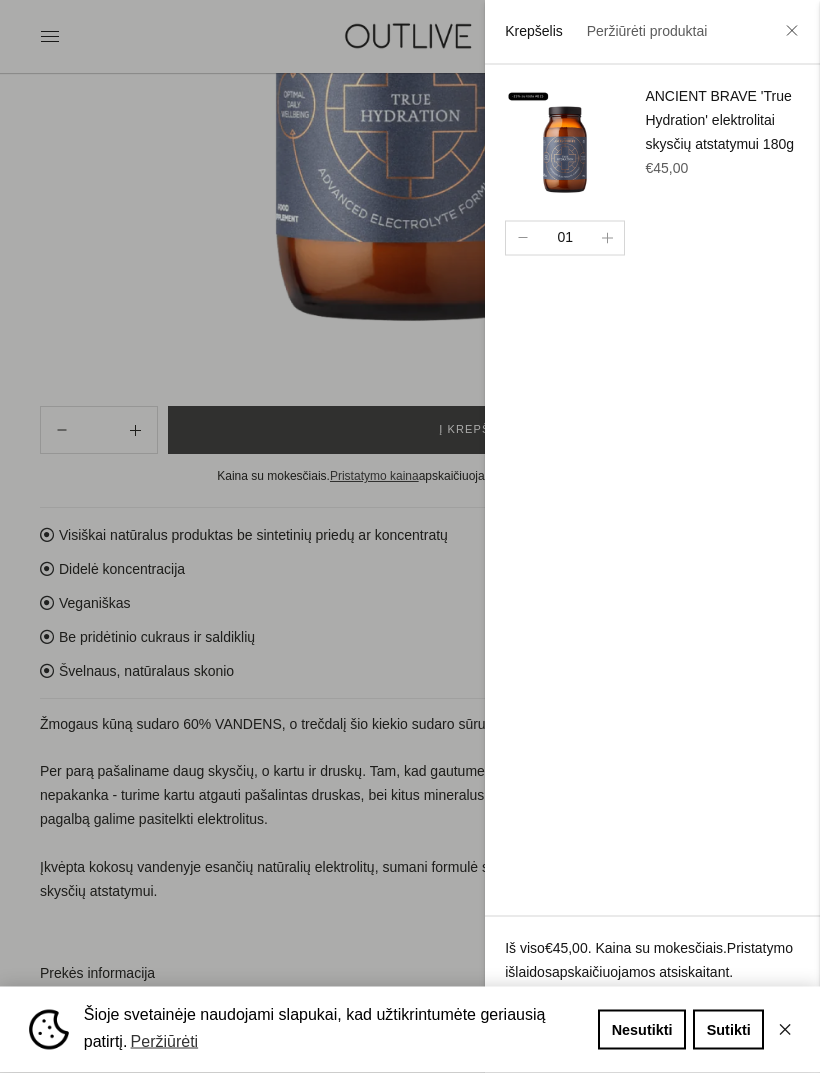scroll, scrollTop: 669, scrollLeft: 0, axis: vertical 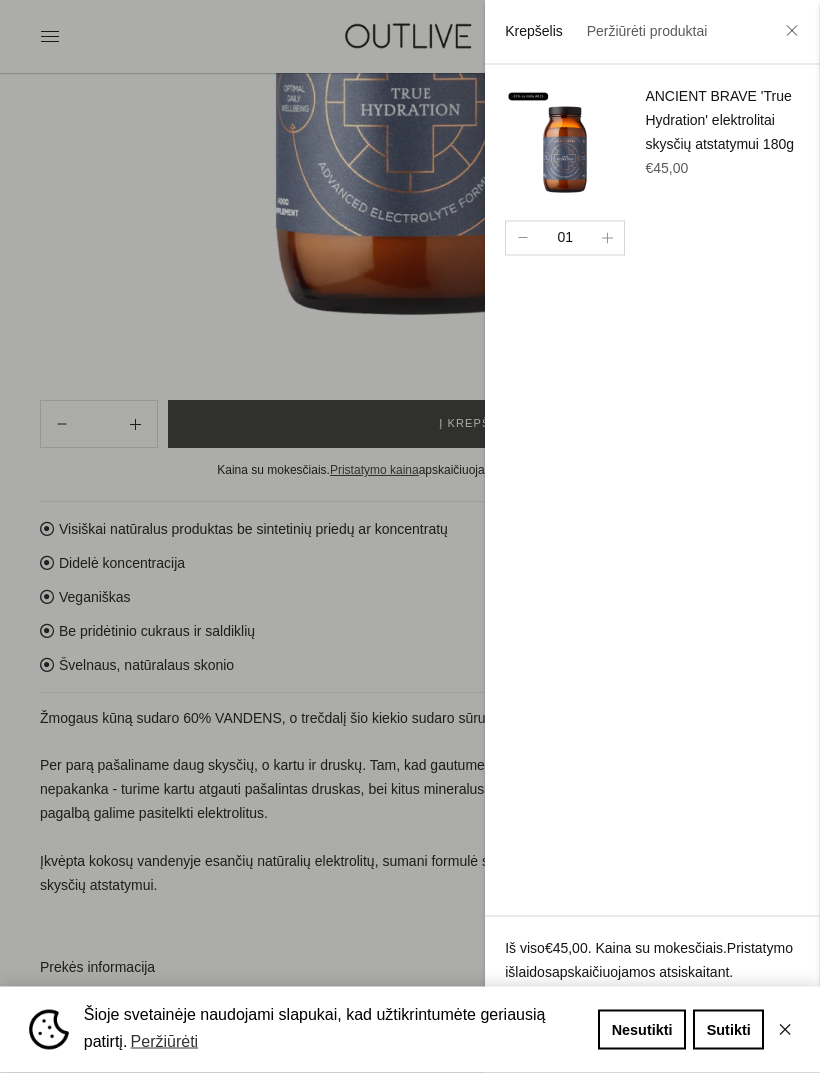 click on "Šioje svetainėje naudojami slapukai, kad užtikrintumėte geriausią patirtį.  Peržiūrėti Nesutikti Sutikti ✕" at bounding box center [410, 1030] 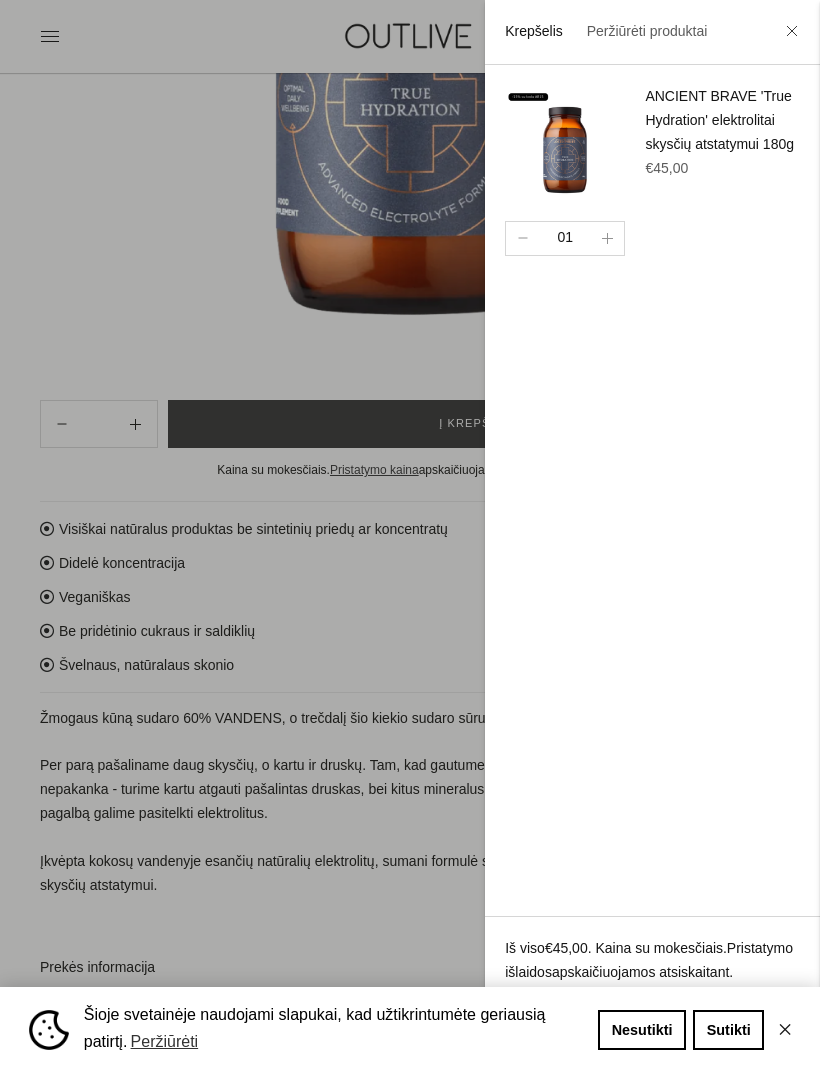 click on "✕" at bounding box center (785, 1030) 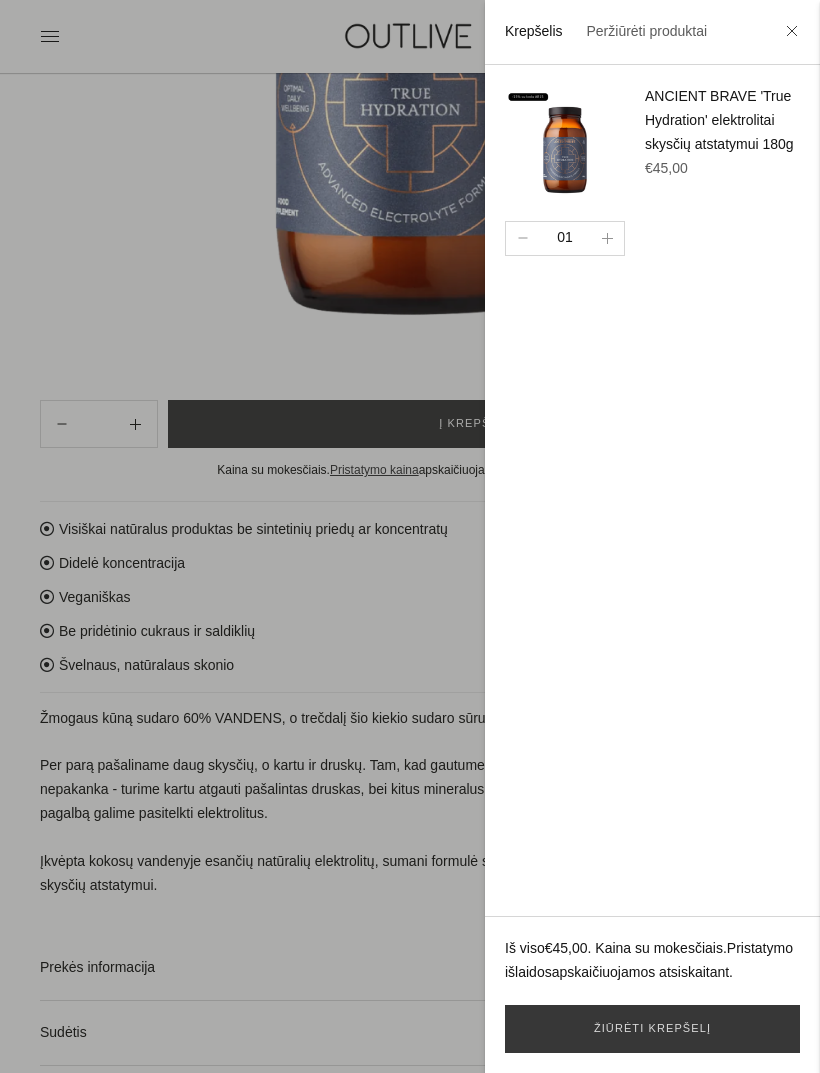 click on "Žiūrėti krepšelį" at bounding box center [652, 1029] 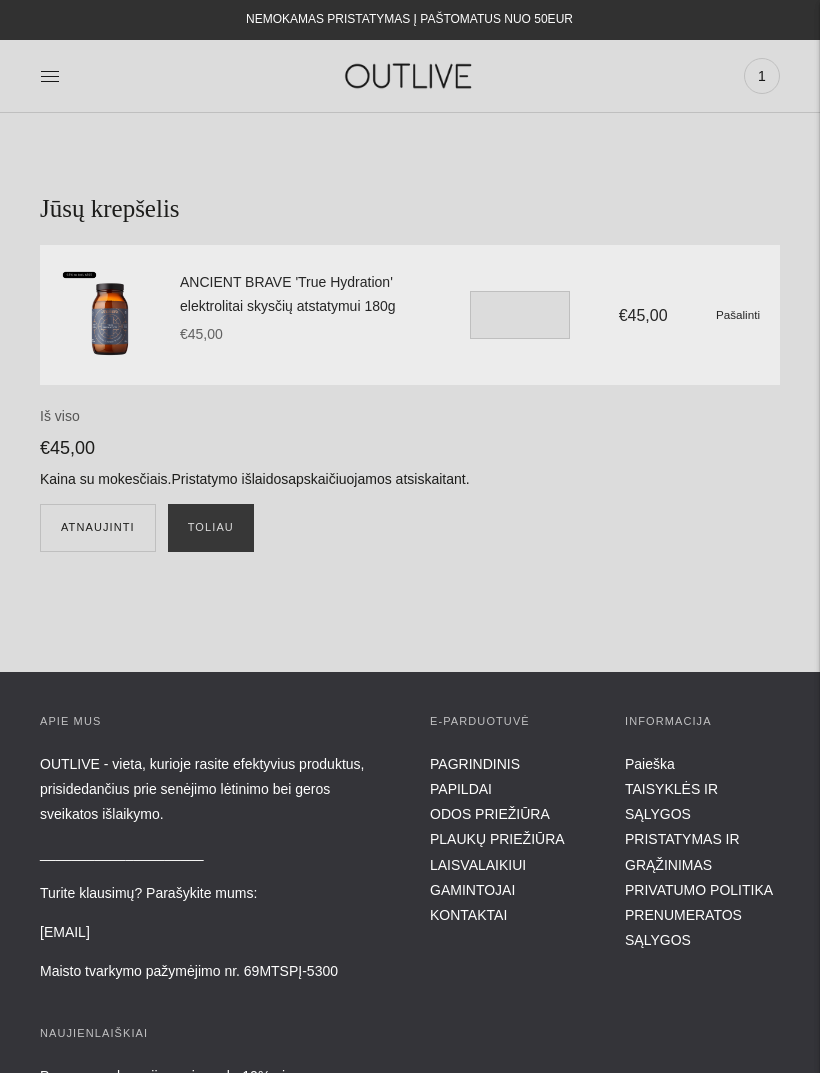 scroll, scrollTop: 0, scrollLeft: 0, axis: both 